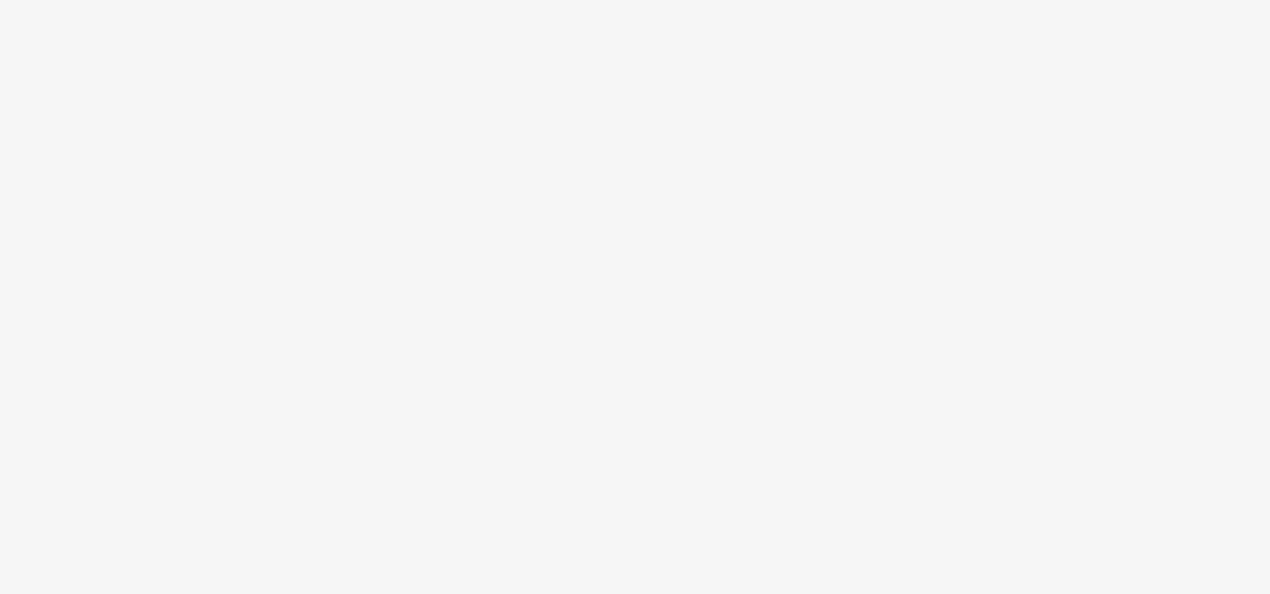 scroll, scrollTop: 0, scrollLeft: 0, axis: both 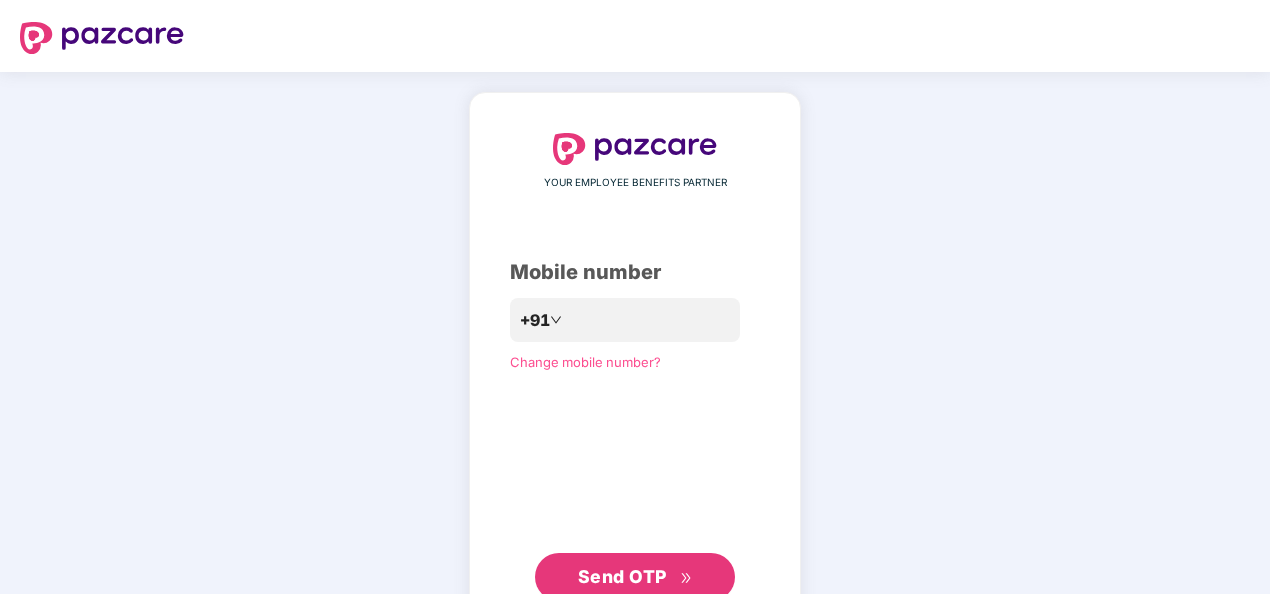 click on "YOUR EMPLOYEE BENEFITS PARTNER Mobile number +91 Change mobile number? Send OTP" at bounding box center (635, 367) 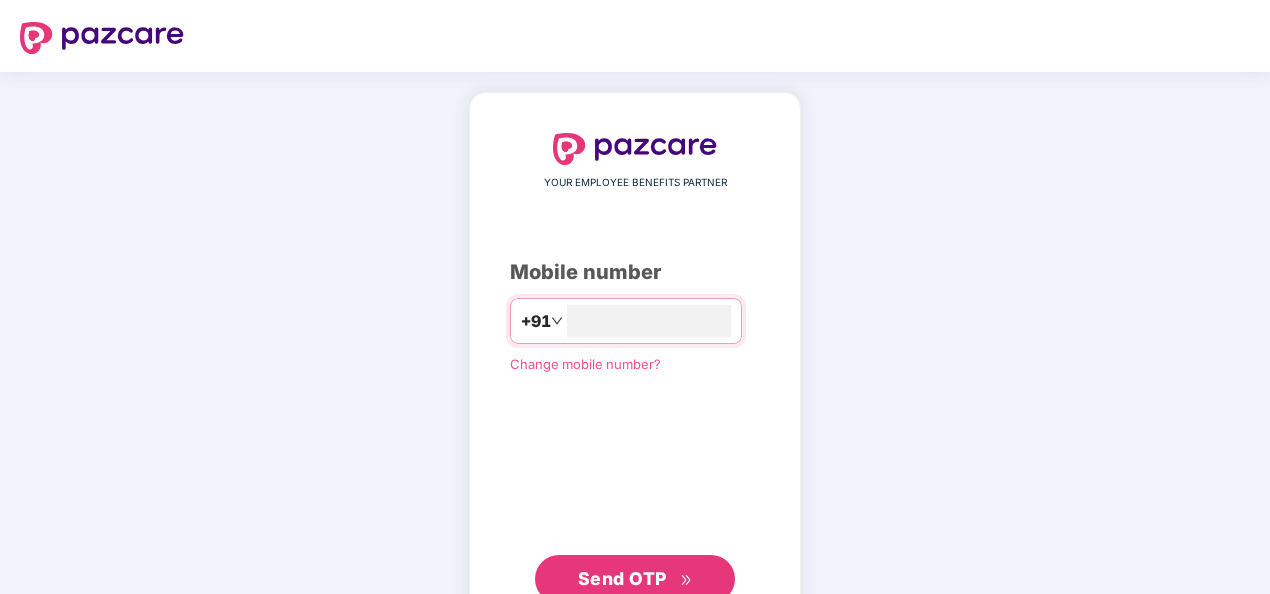 scroll, scrollTop: 0, scrollLeft: 0, axis: both 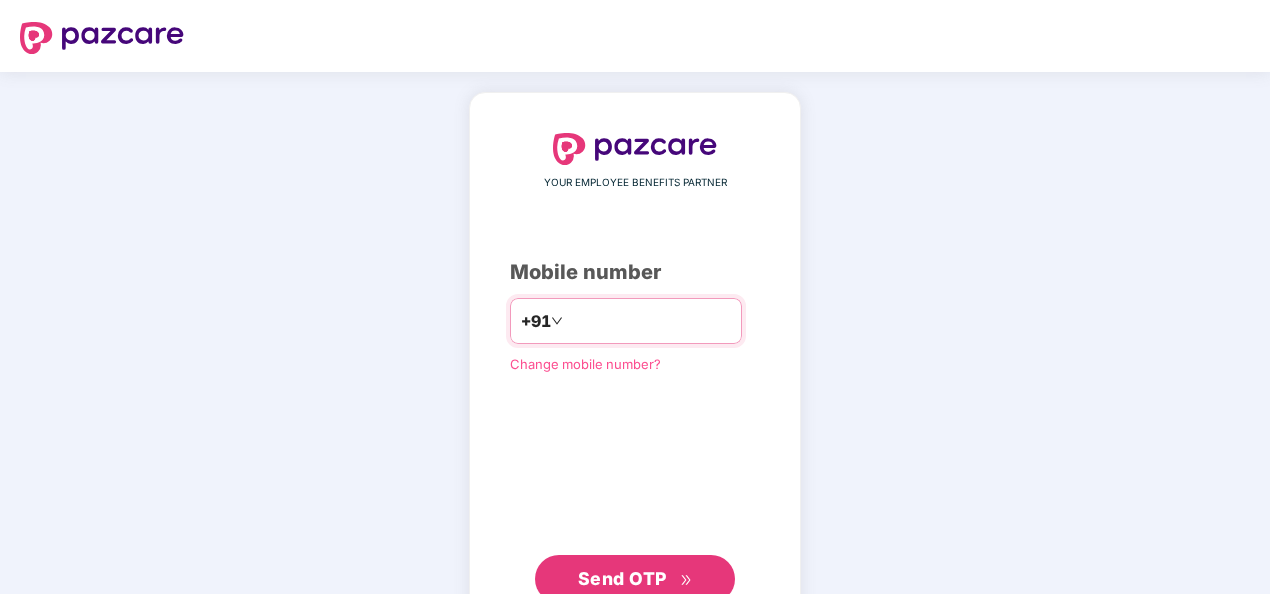 click at bounding box center (649, 321) 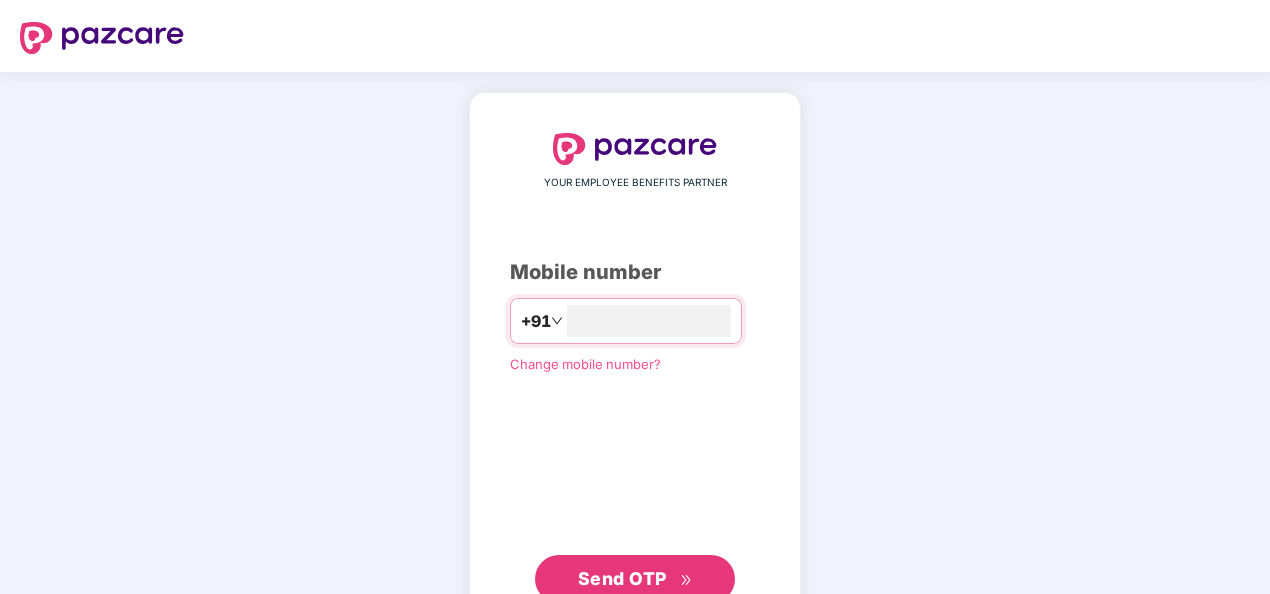 type on "**********" 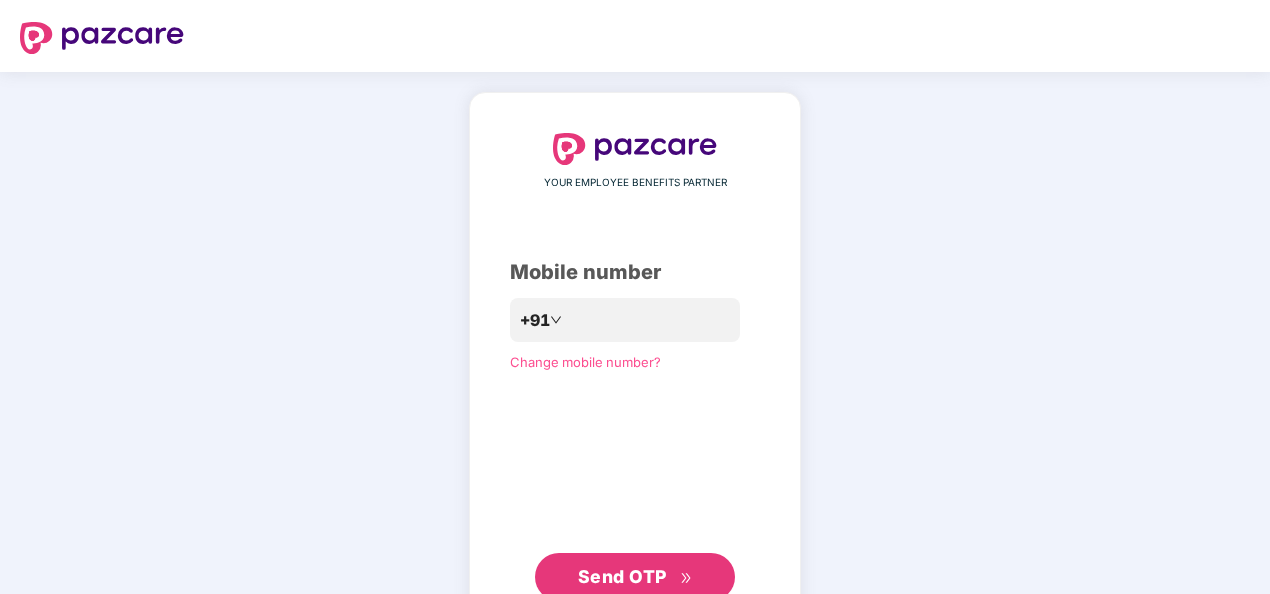 click on "Send OTP" at bounding box center [622, 576] 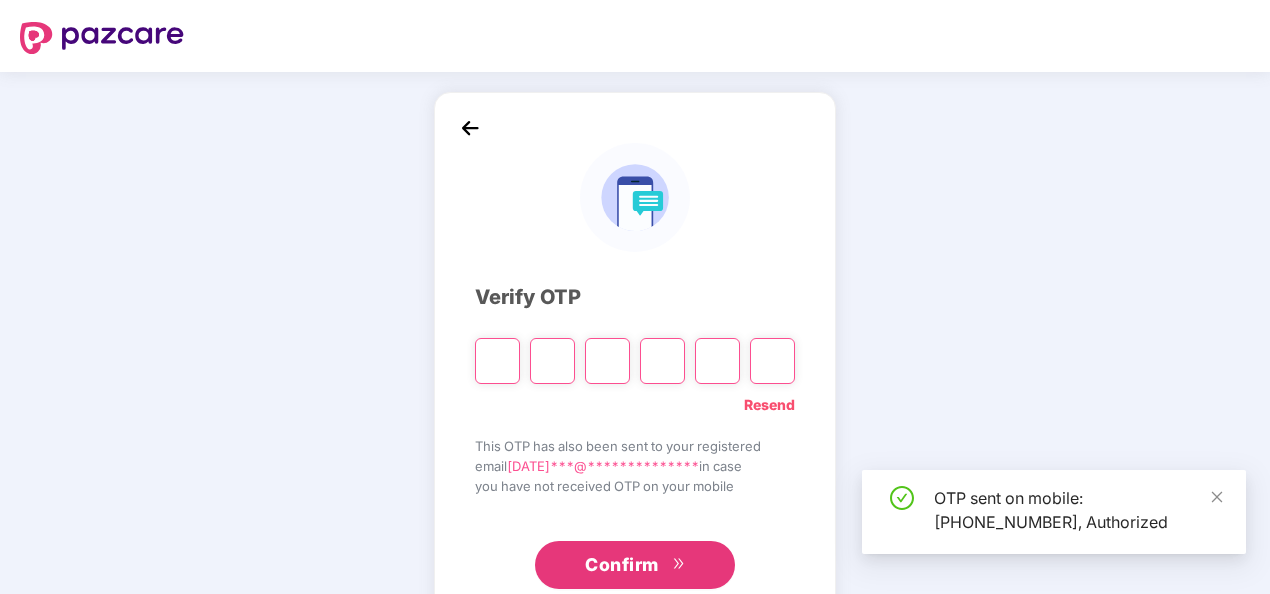 click at bounding box center (497, 361) 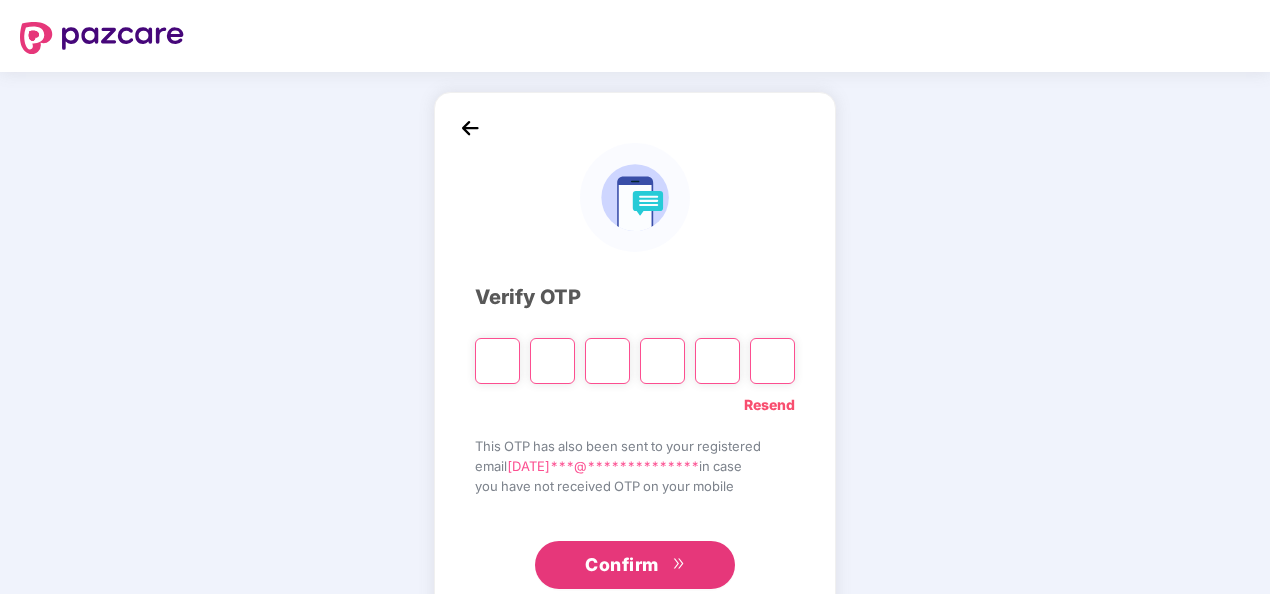 click at bounding box center [497, 361] 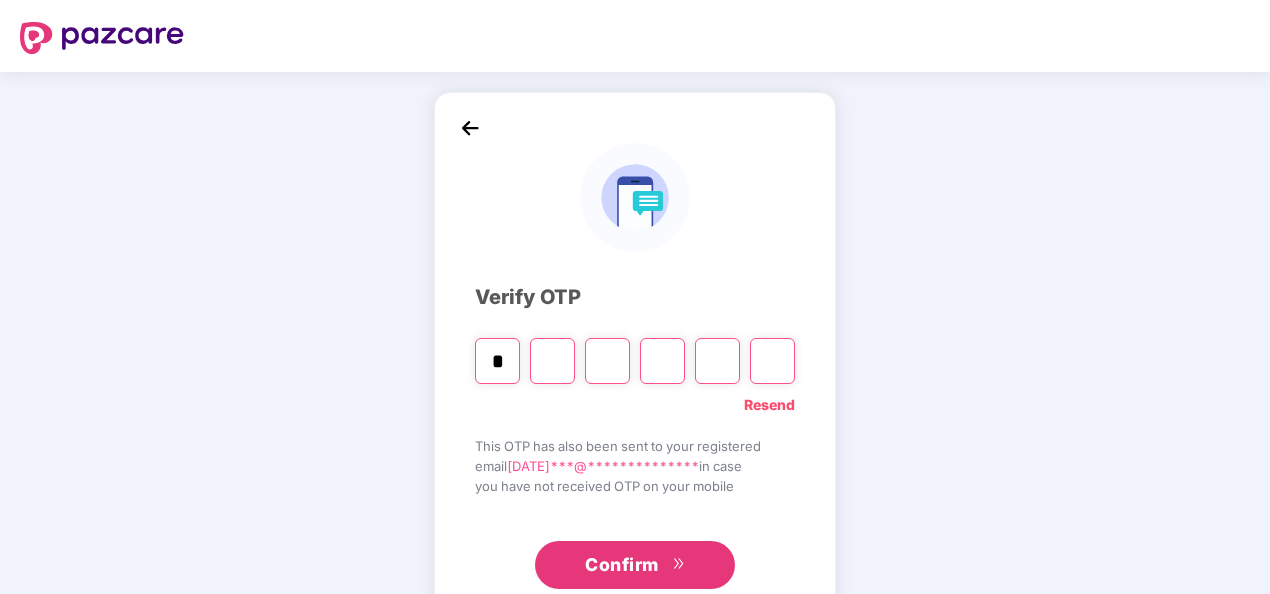 type on "*" 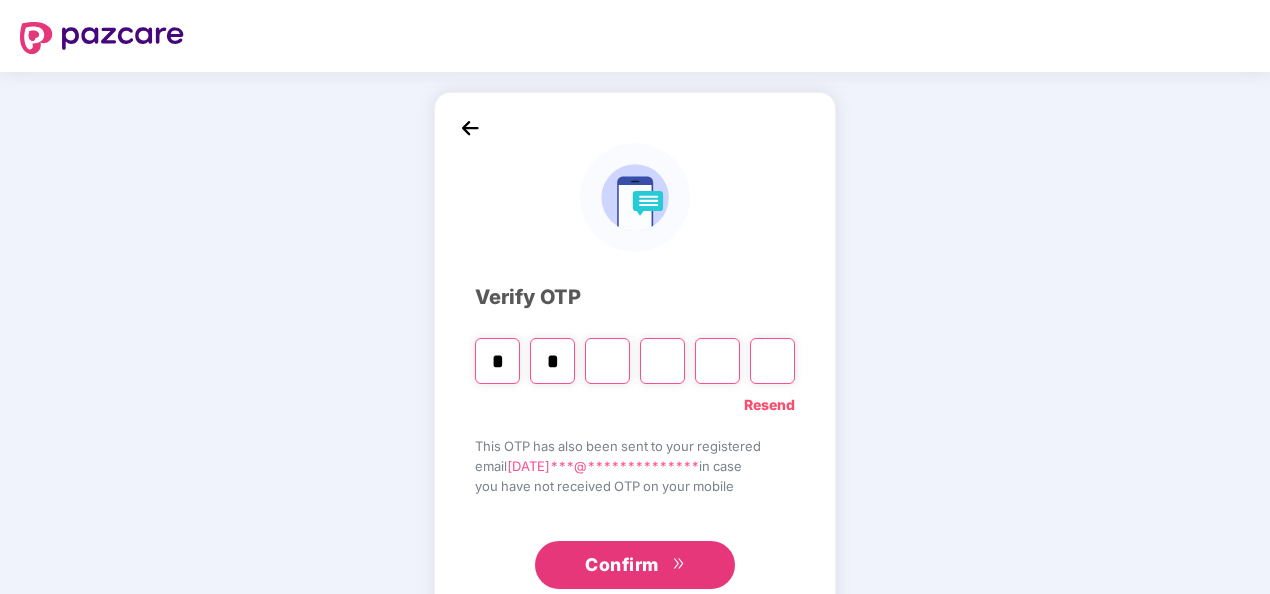 type on "*" 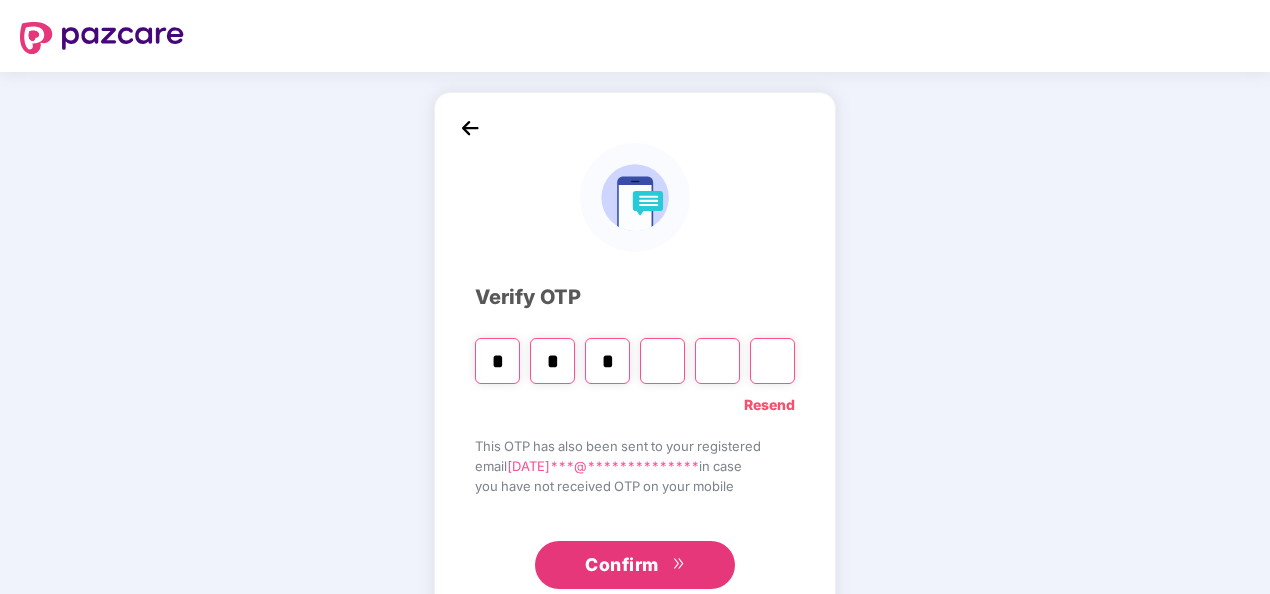 type on "*" 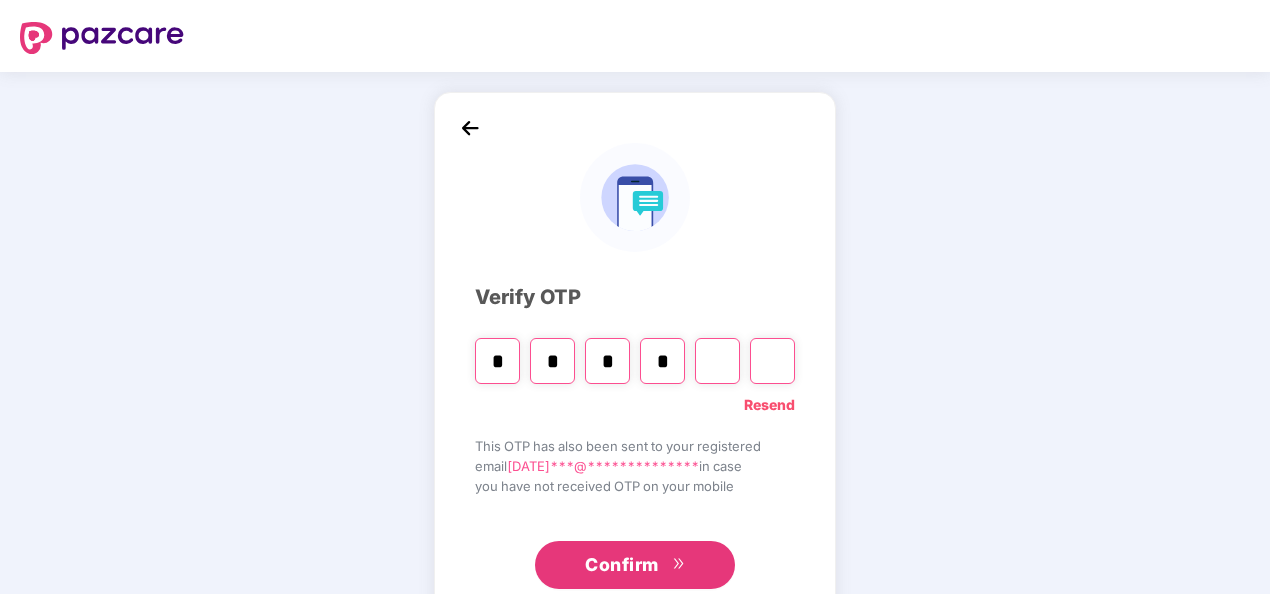 type on "*" 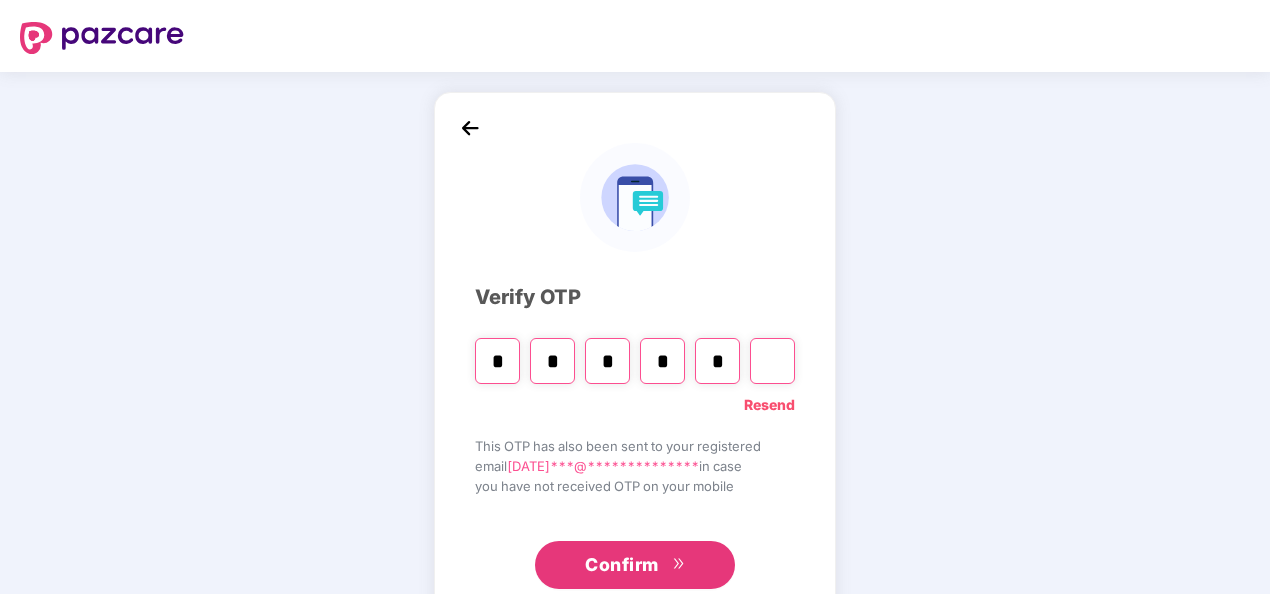 type on "*" 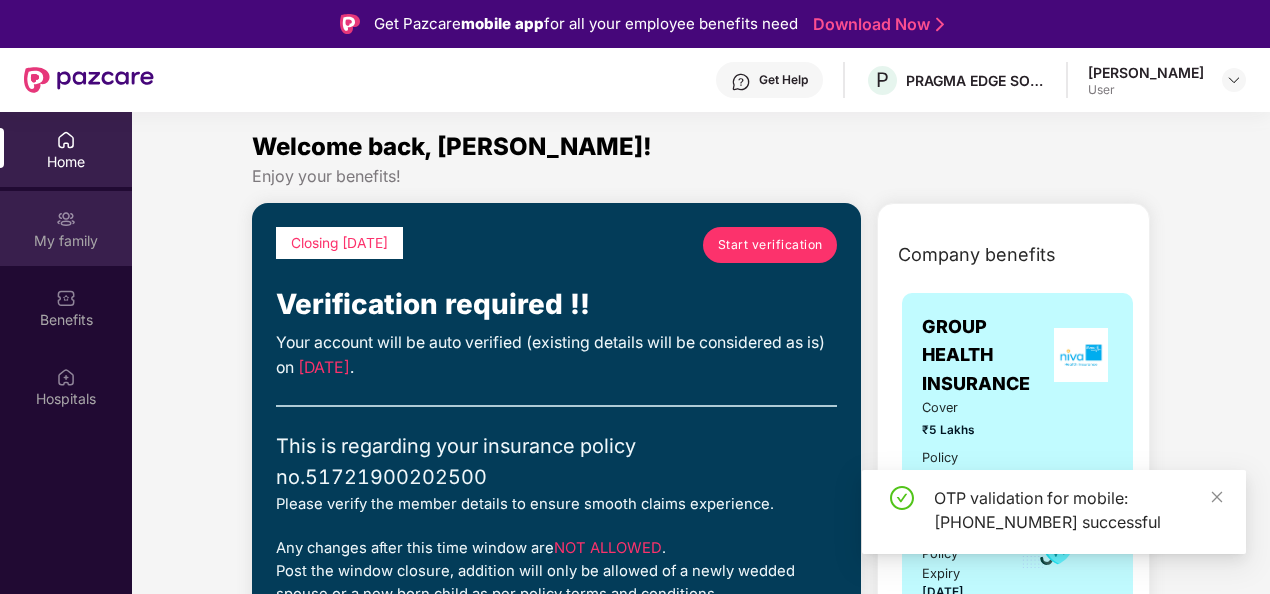 click on "My family" at bounding box center [66, 241] 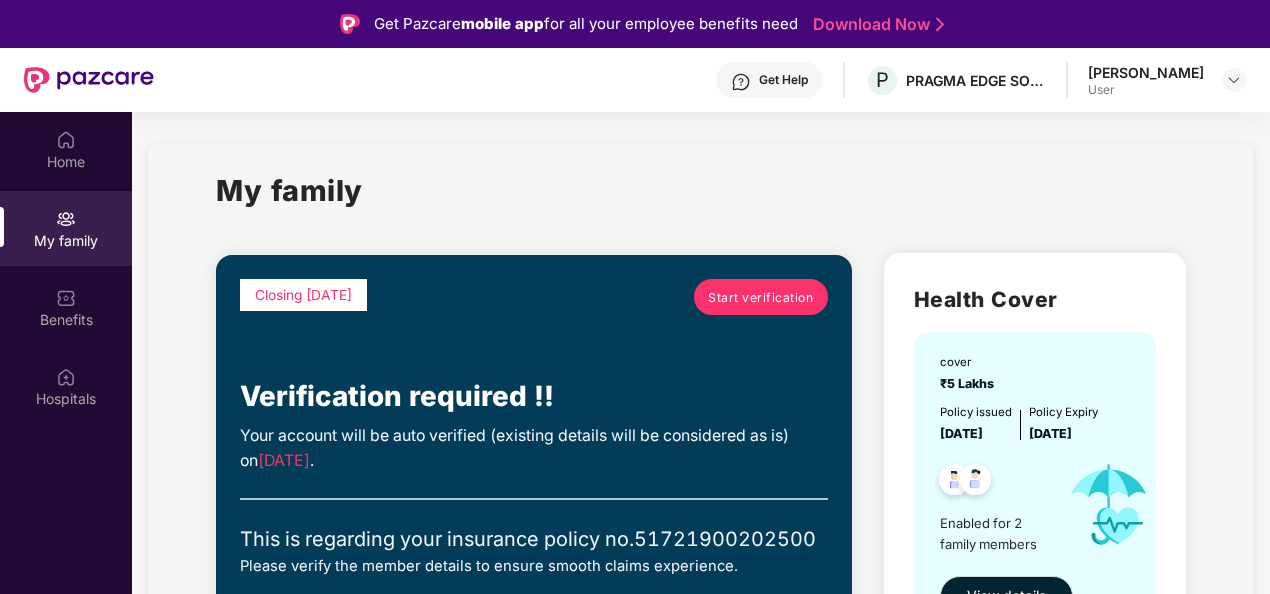 scroll, scrollTop: 247, scrollLeft: 0, axis: vertical 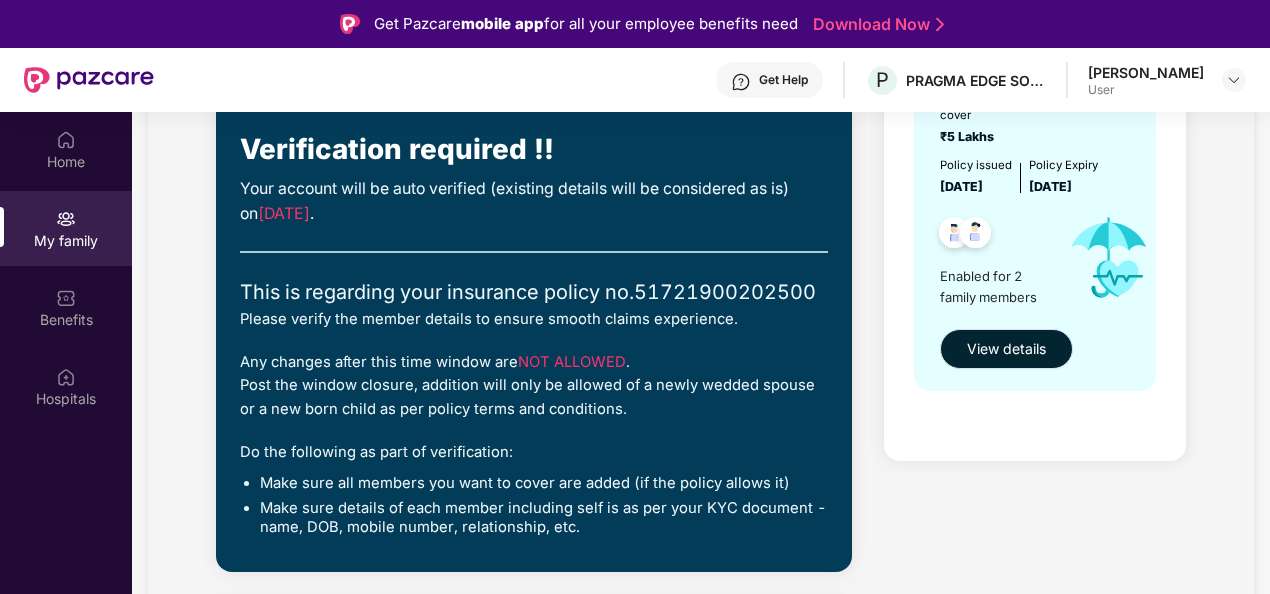 click on "View details" at bounding box center (1006, 349) 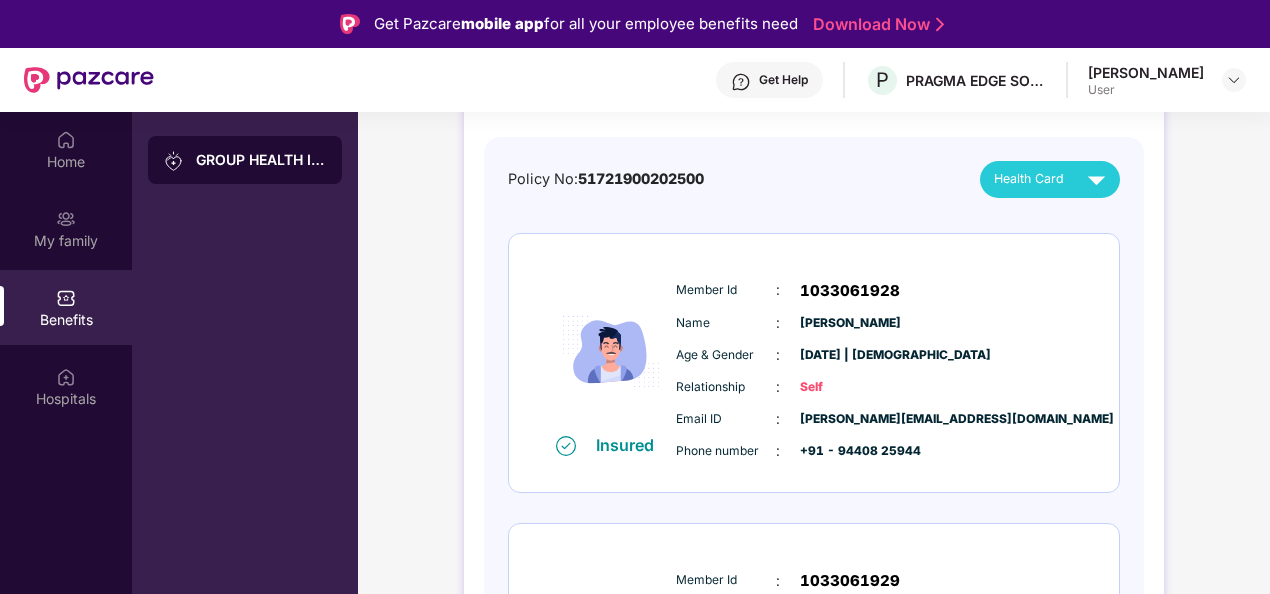 scroll, scrollTop: 370, scrollLeft: 0, axis: vertical 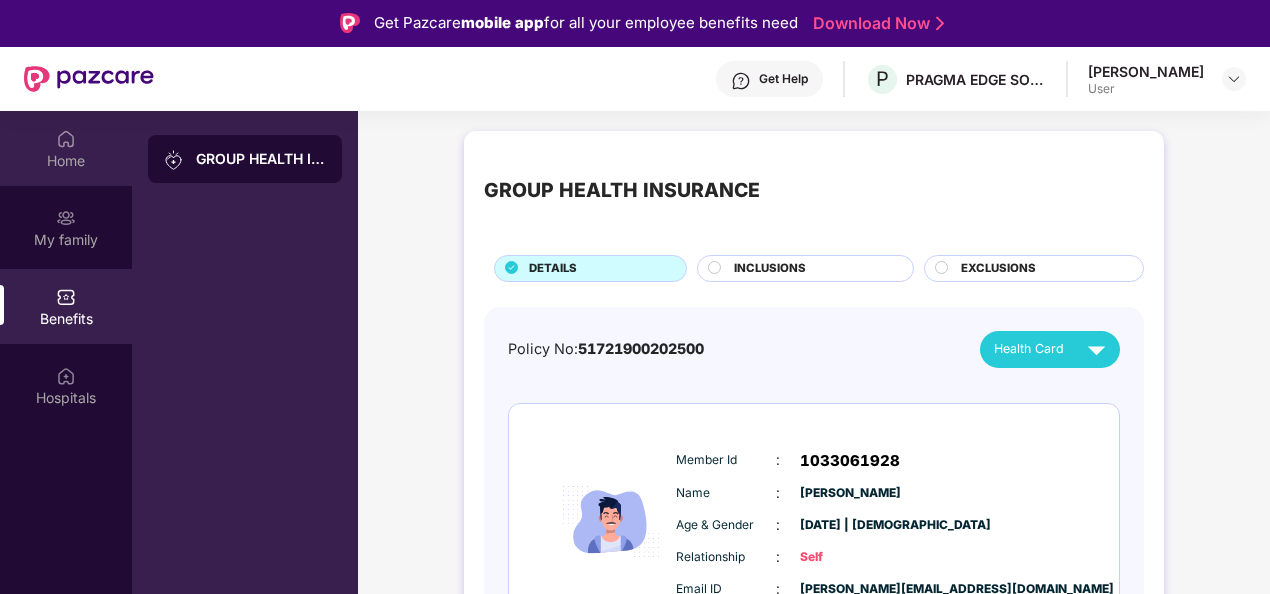 click on "Home" at bounding box center (66, 161) 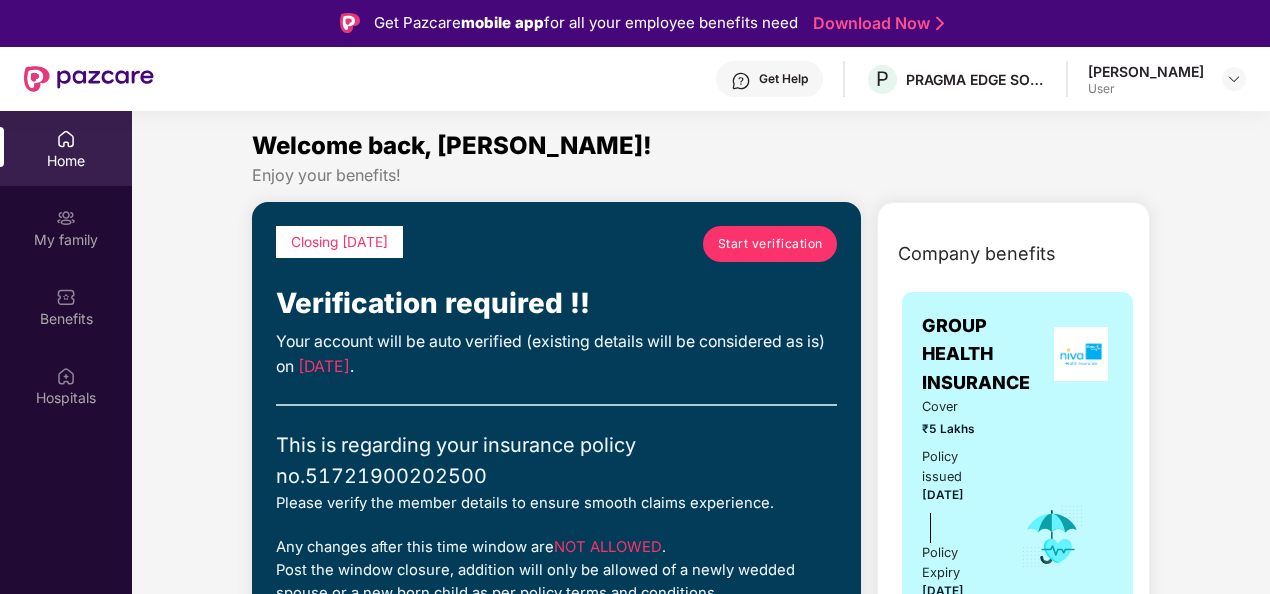 click on "Start verification" at bounding box center [770, 243] 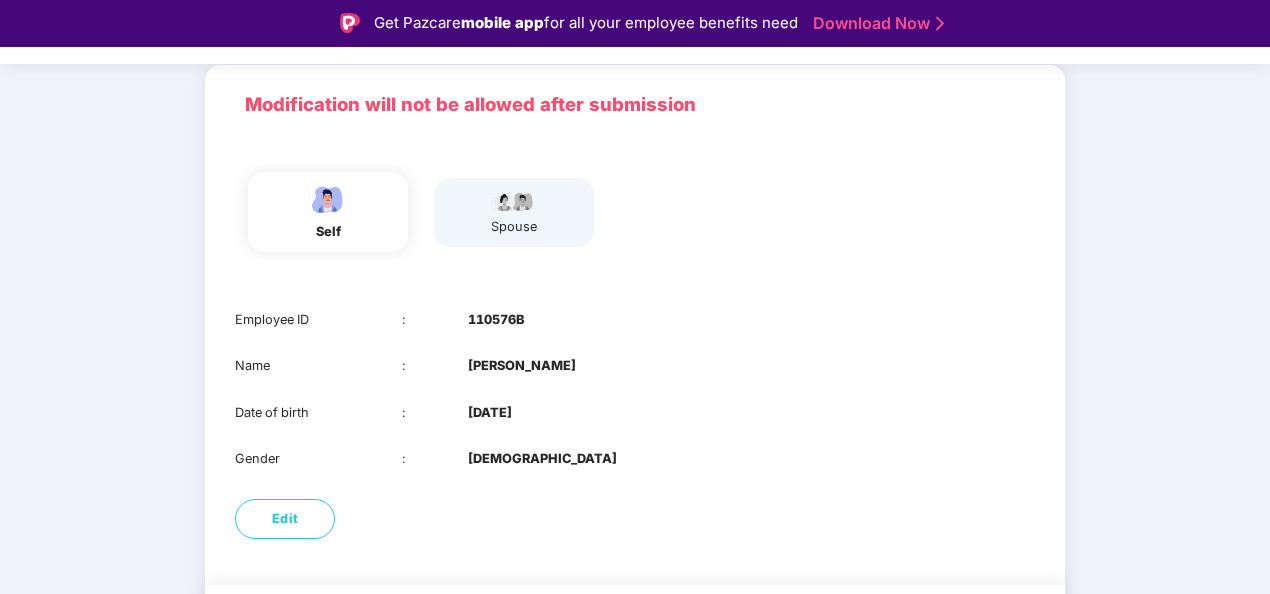 scroll, scrollTop: 128, scrollLeft: 0, axis: vertical 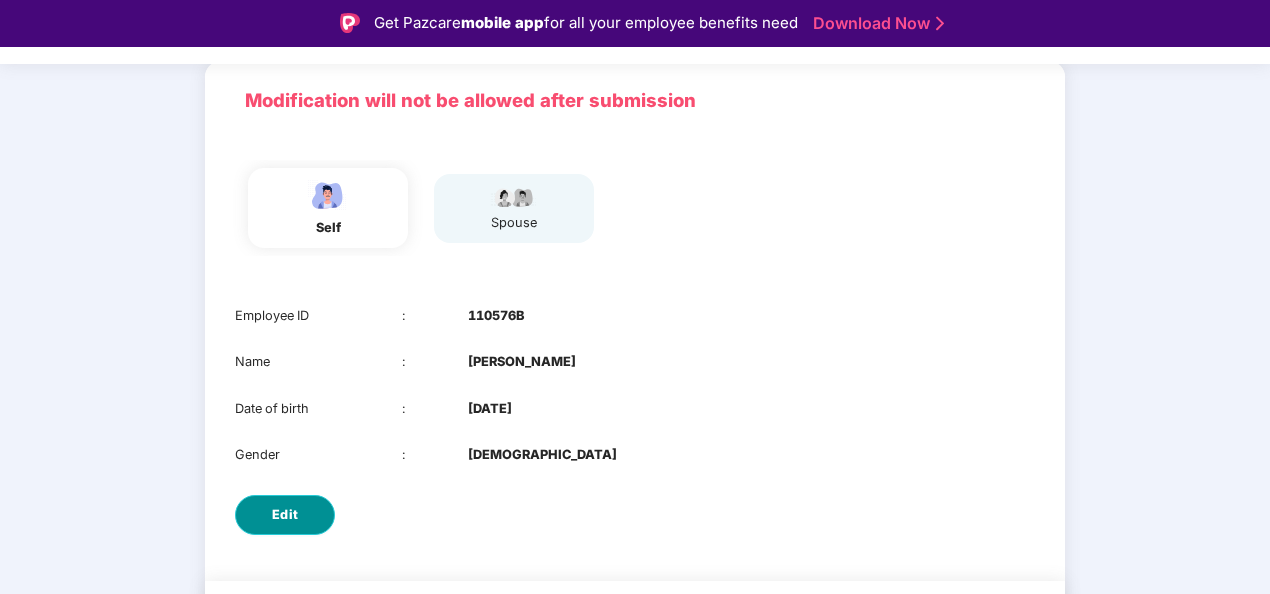 click on "Edit" at bounding box center (285, 515) 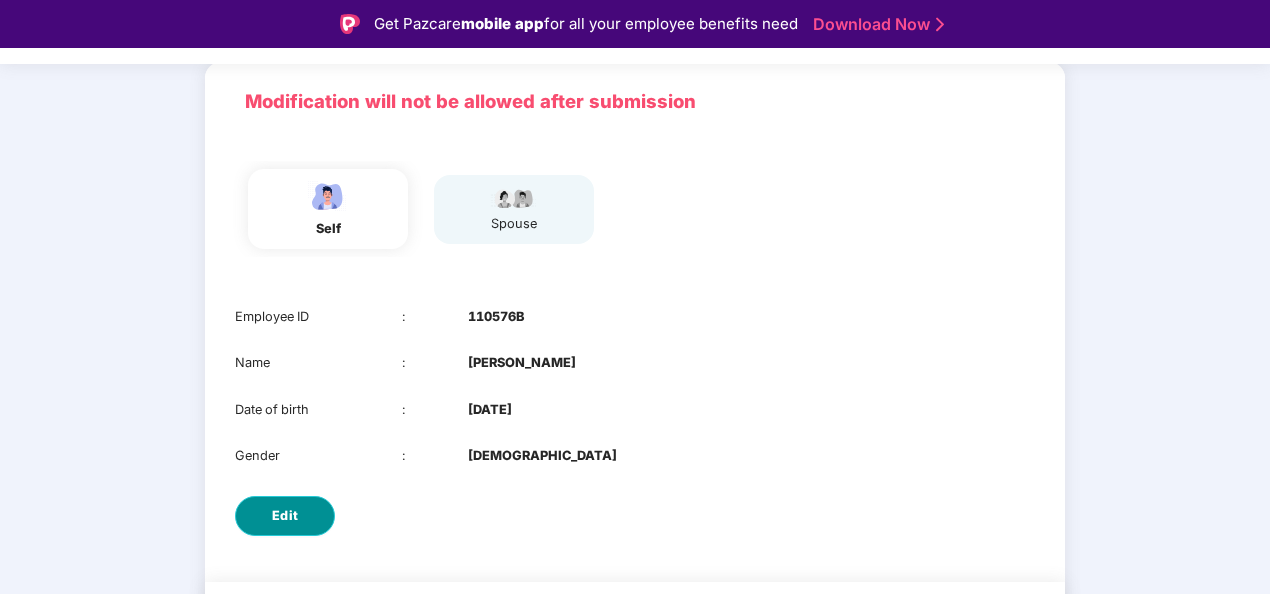 select on "****" 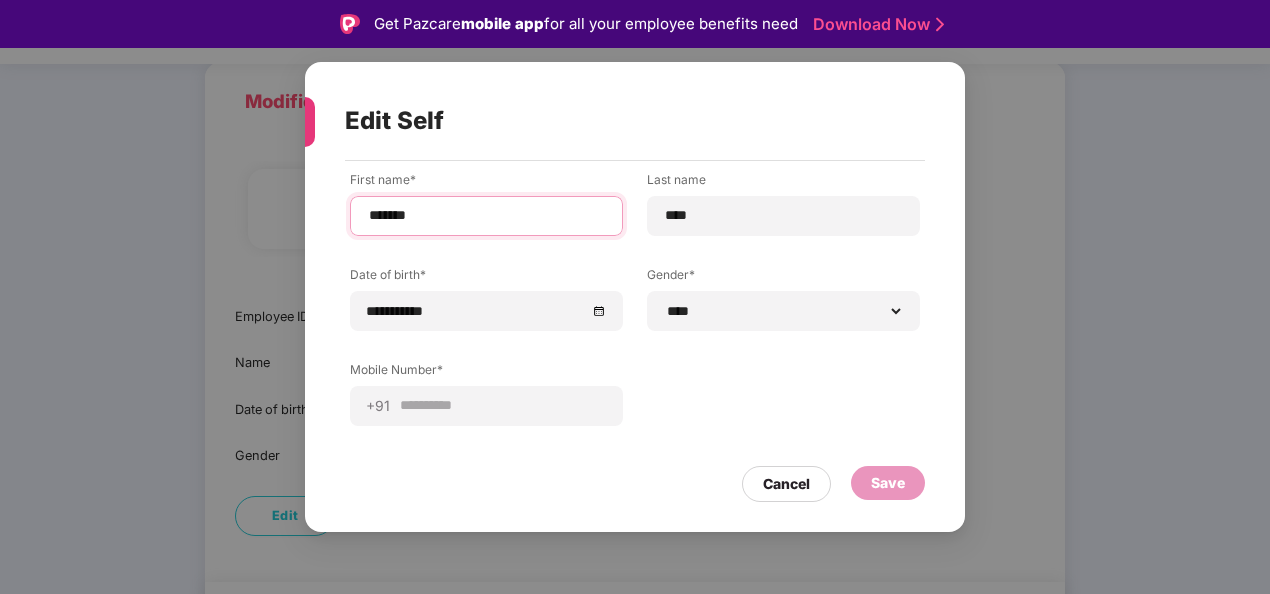 click on "*******" at bounding box center (486, 215) 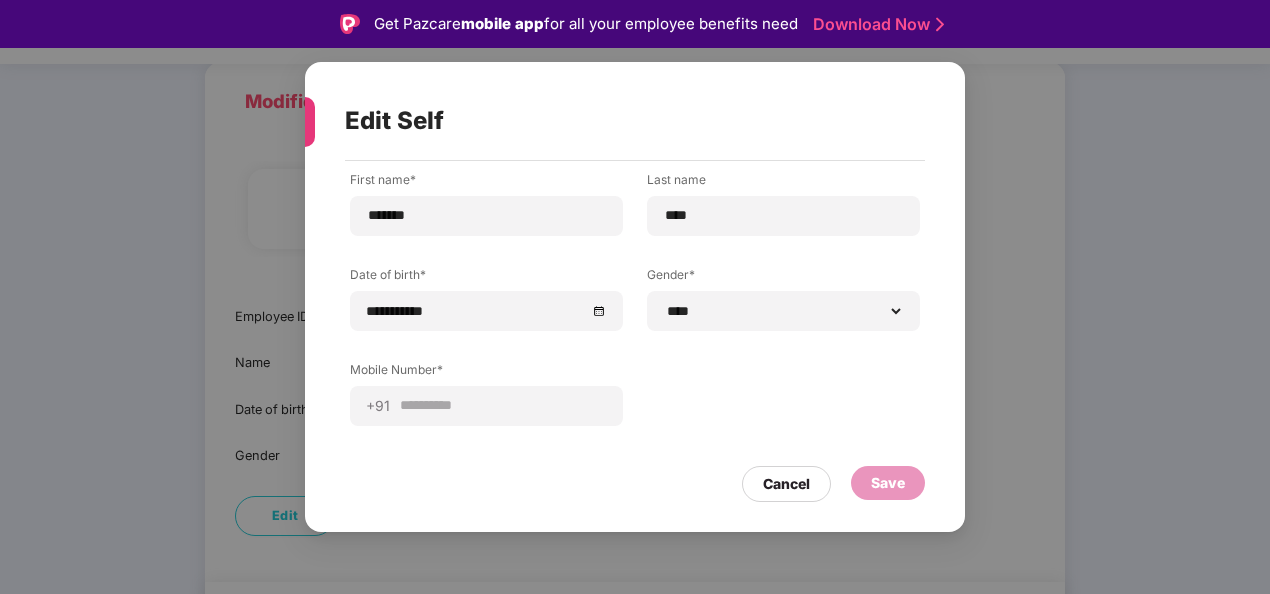 click on "Edit Self" at bounding box center (611, 121) 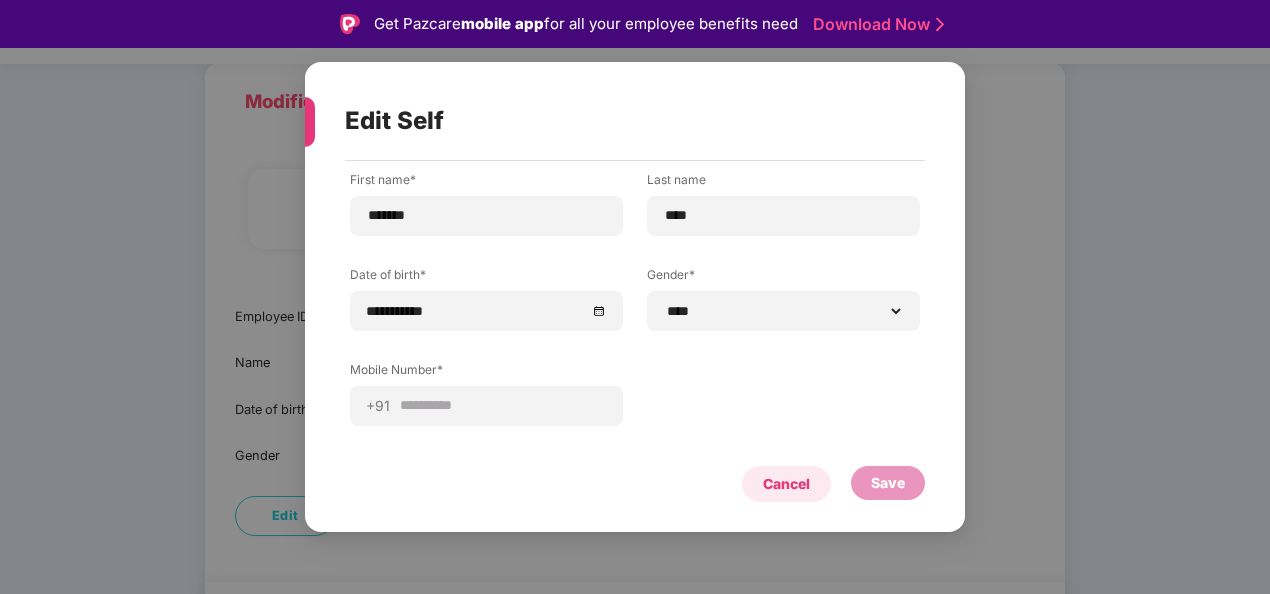 click on "Cancel" at bounding box center (786, 484) 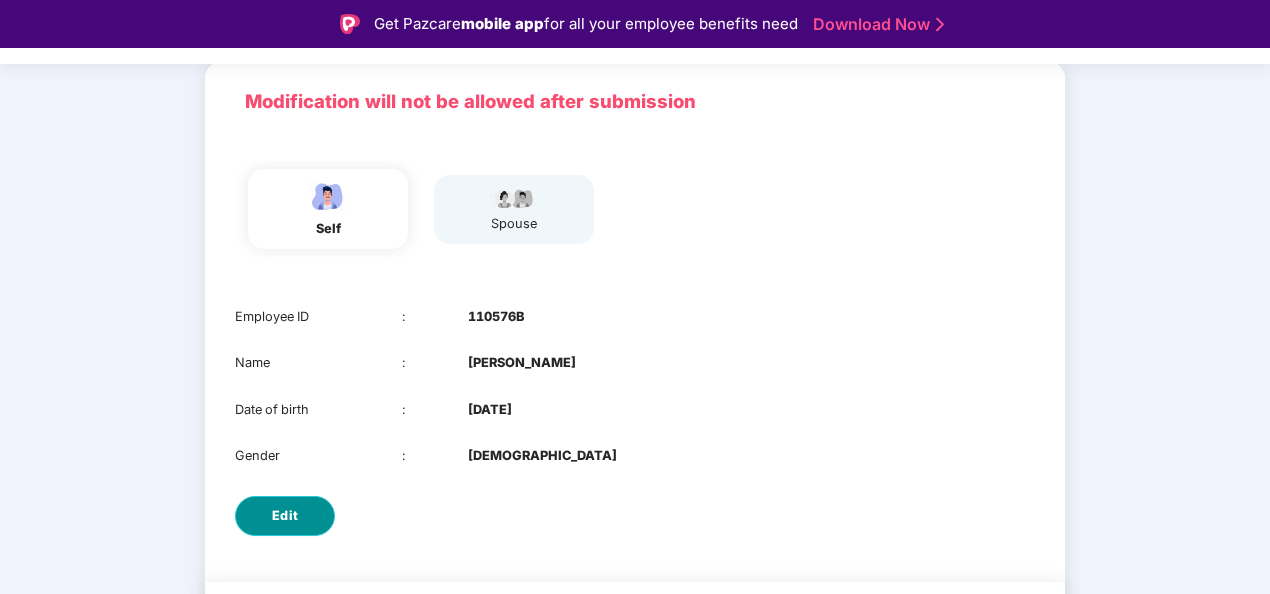 click on "Edit" at bounding box center [285, 516] 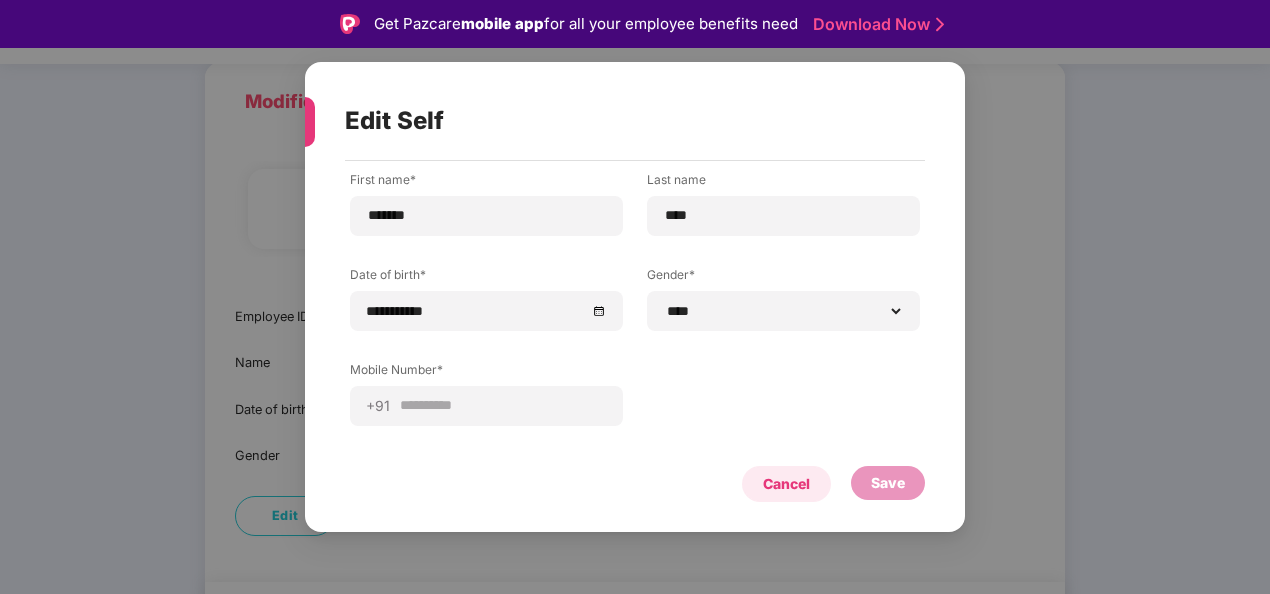 click on "Cancel" at bounding box center [786, 484] 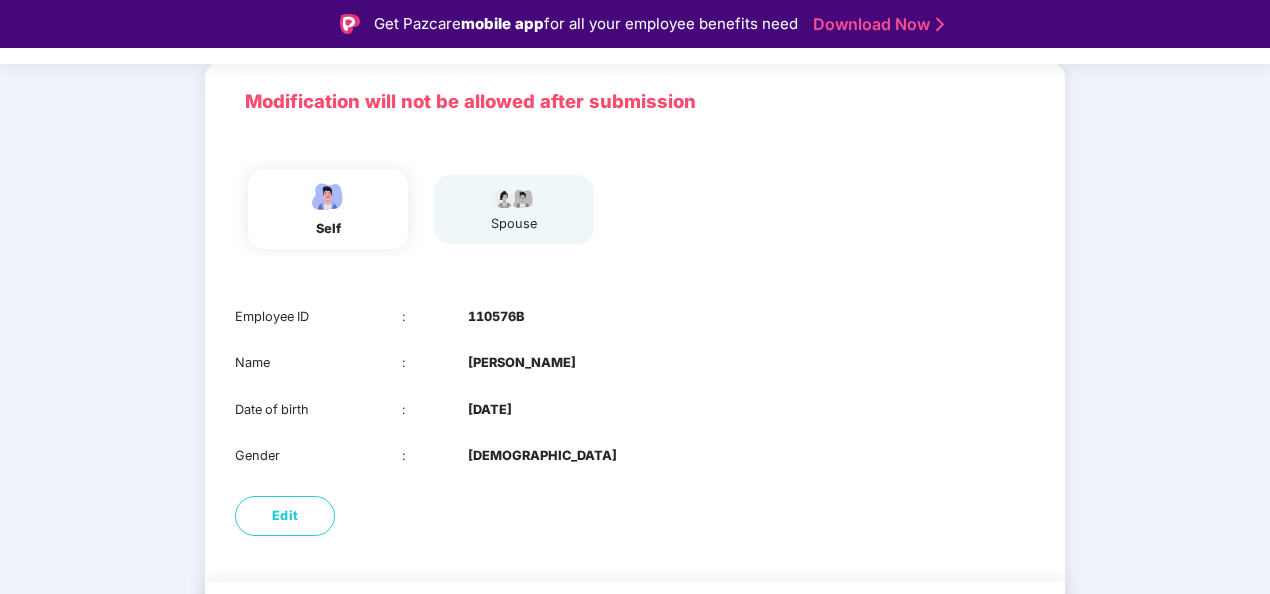 scroll, scrollTop: 194, scrollLeft: 0, axis: vertical 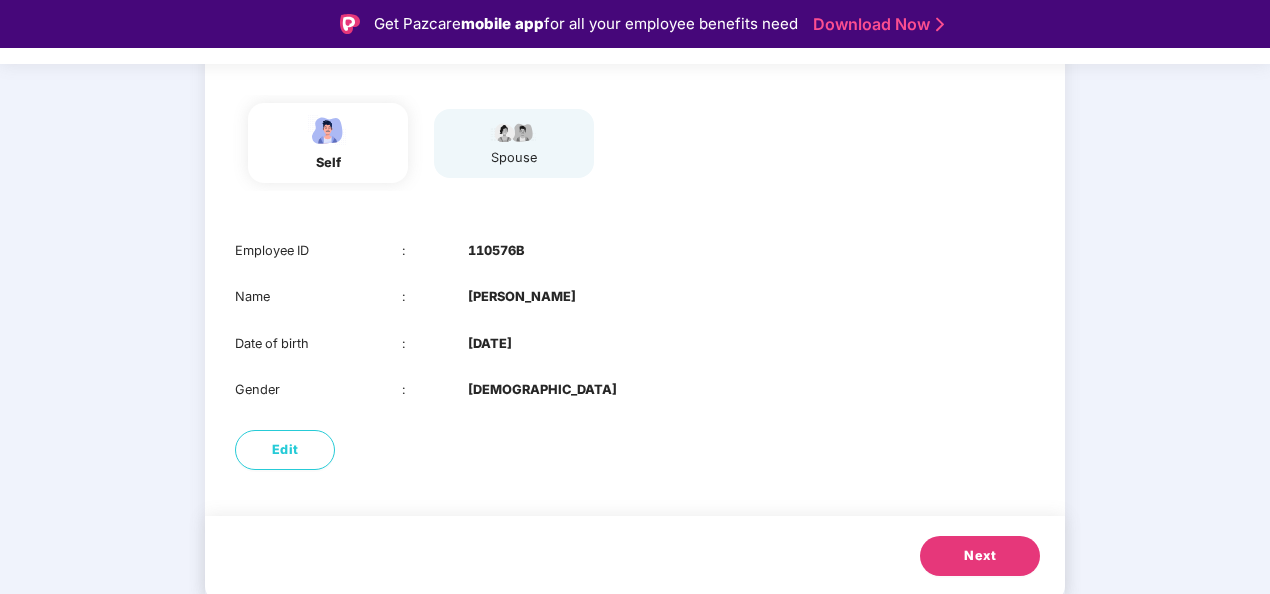 click on "Next" at bounding box center (980, 556) 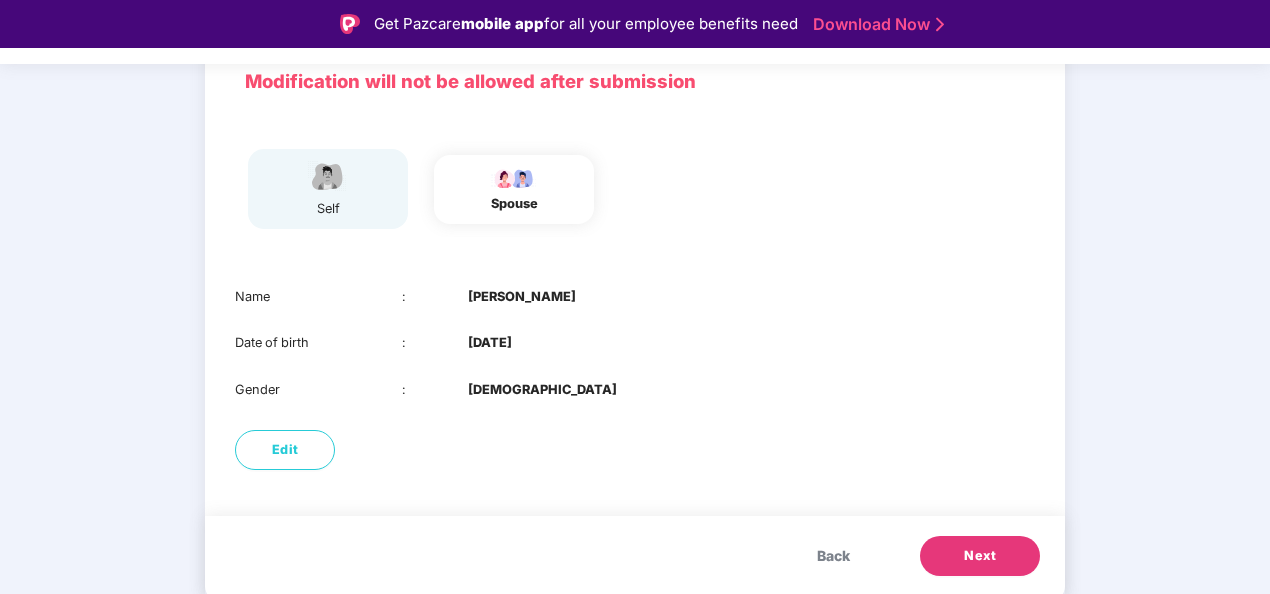 scroll, scrollTop: 48, scrollLeft: 0, axis: vertical 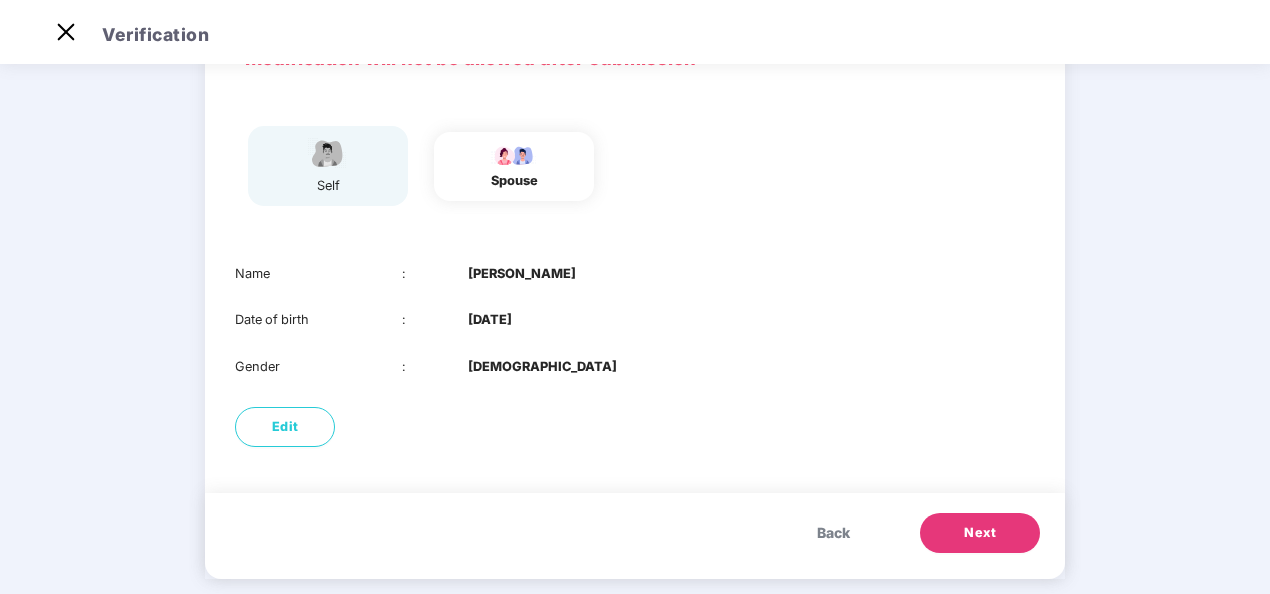 click on "Next" at bounding box center [980, 533] 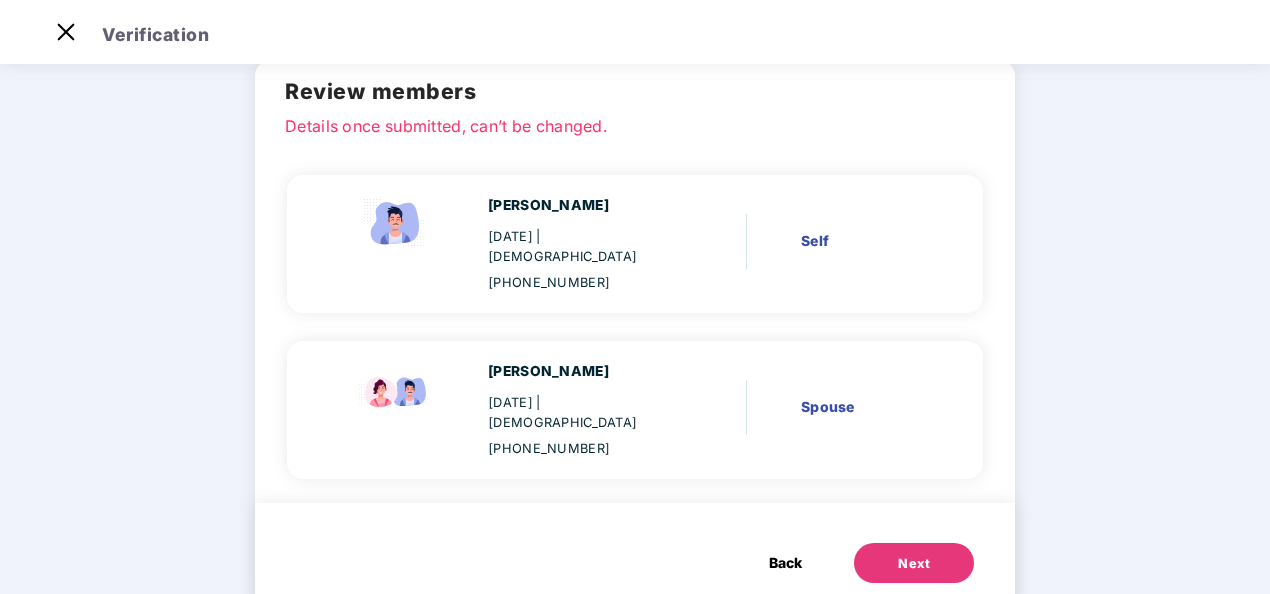 scroll, scrollTop: 90, scrollLeft: 0, axis: vertical 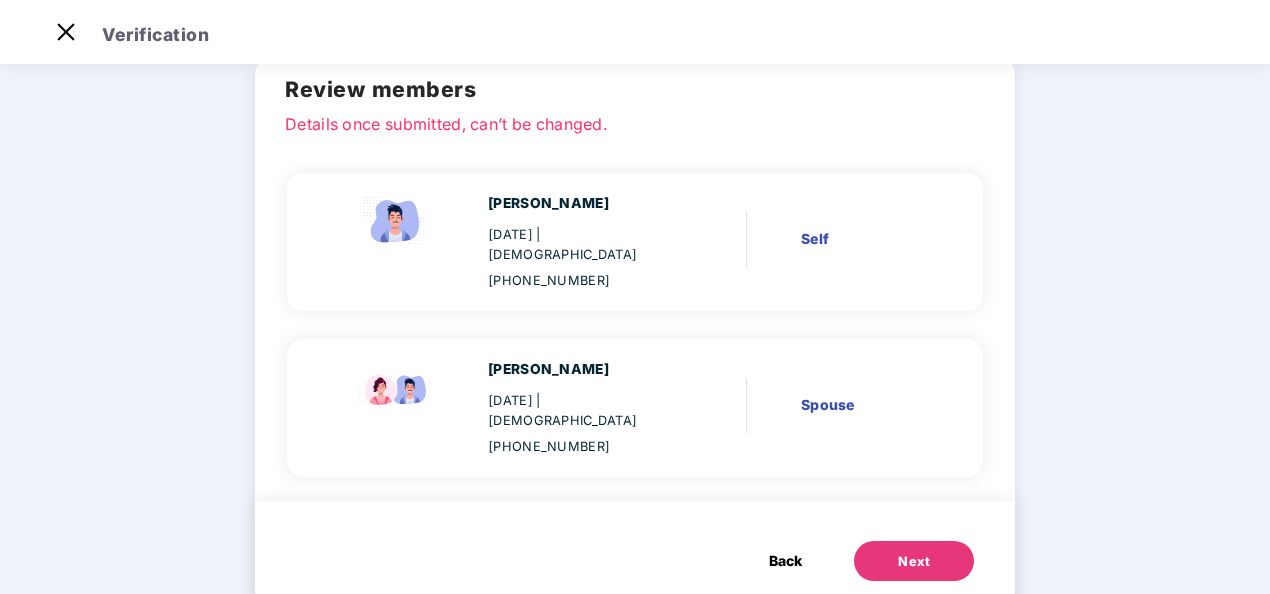 click on "Next" at bounding box center (914, 561) 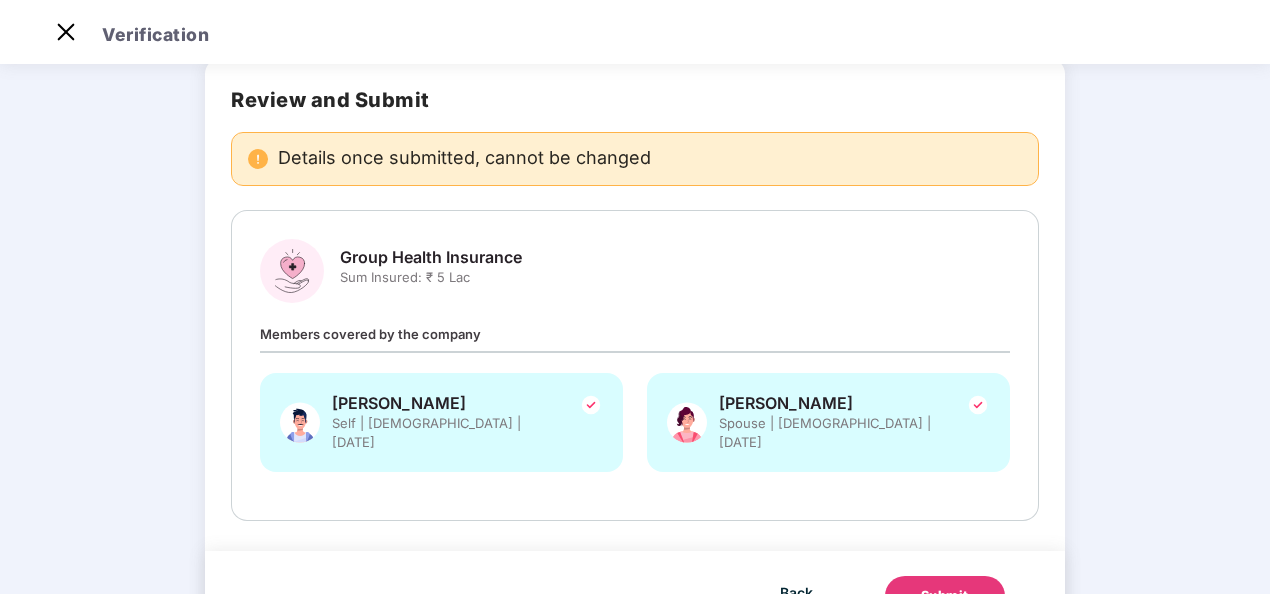 scroll, scrollTop: 0, scrollLeft: 0, axis: both 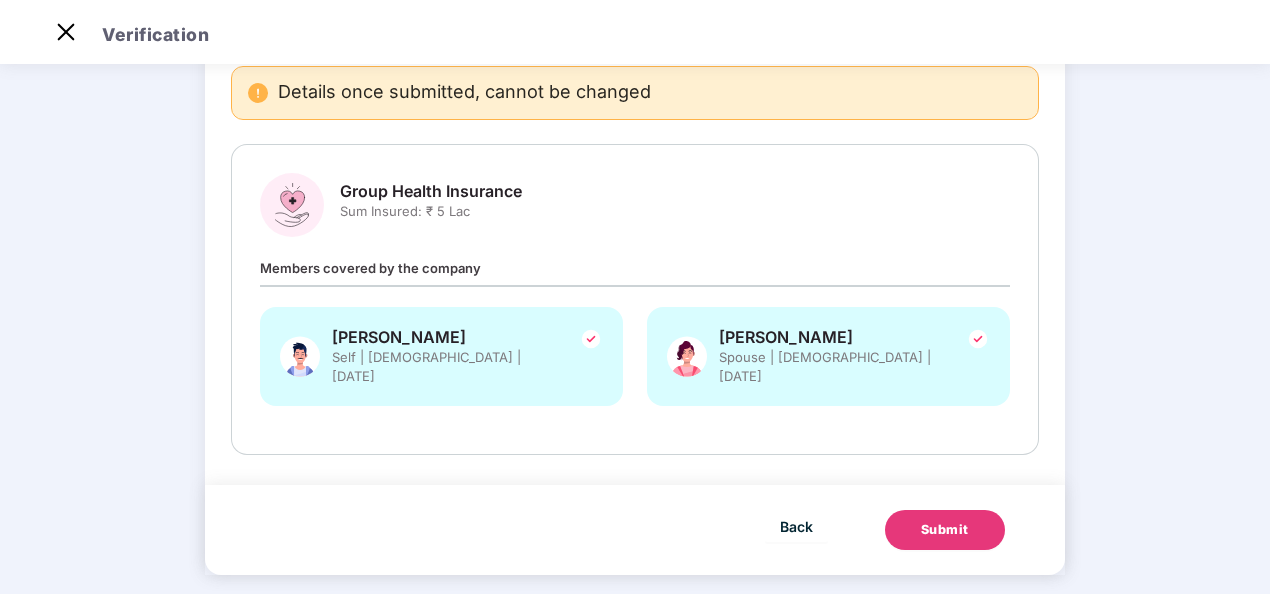 click on "Submit" at bounding box center (945, 530) 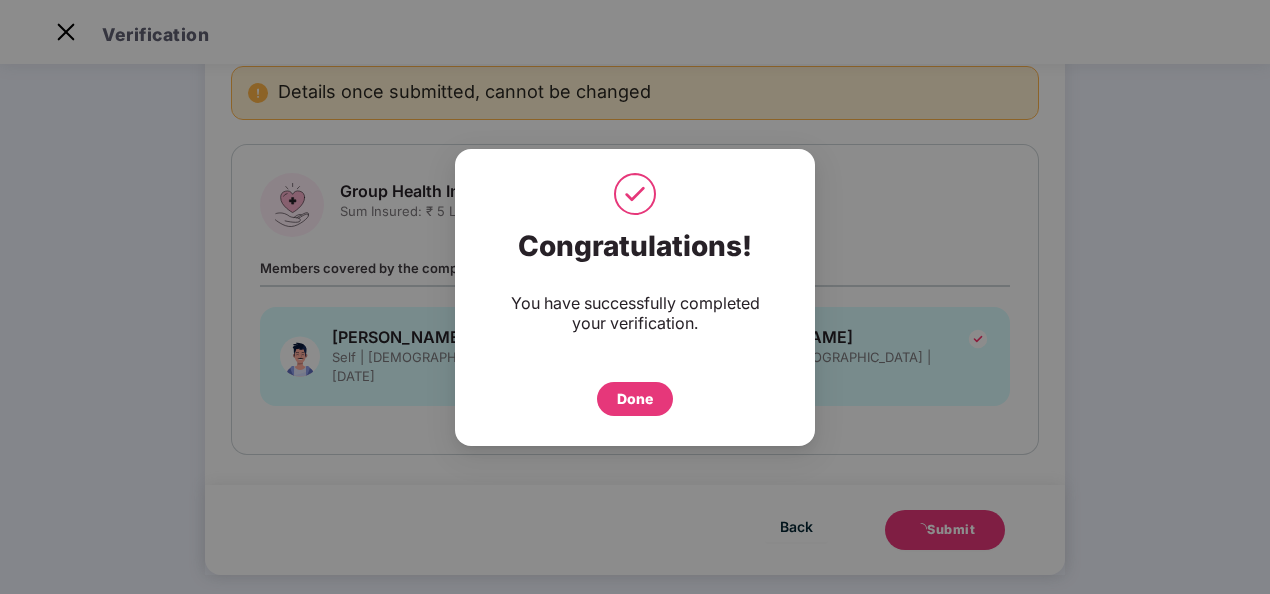 click on "Done" at bounding box center [635, 399] 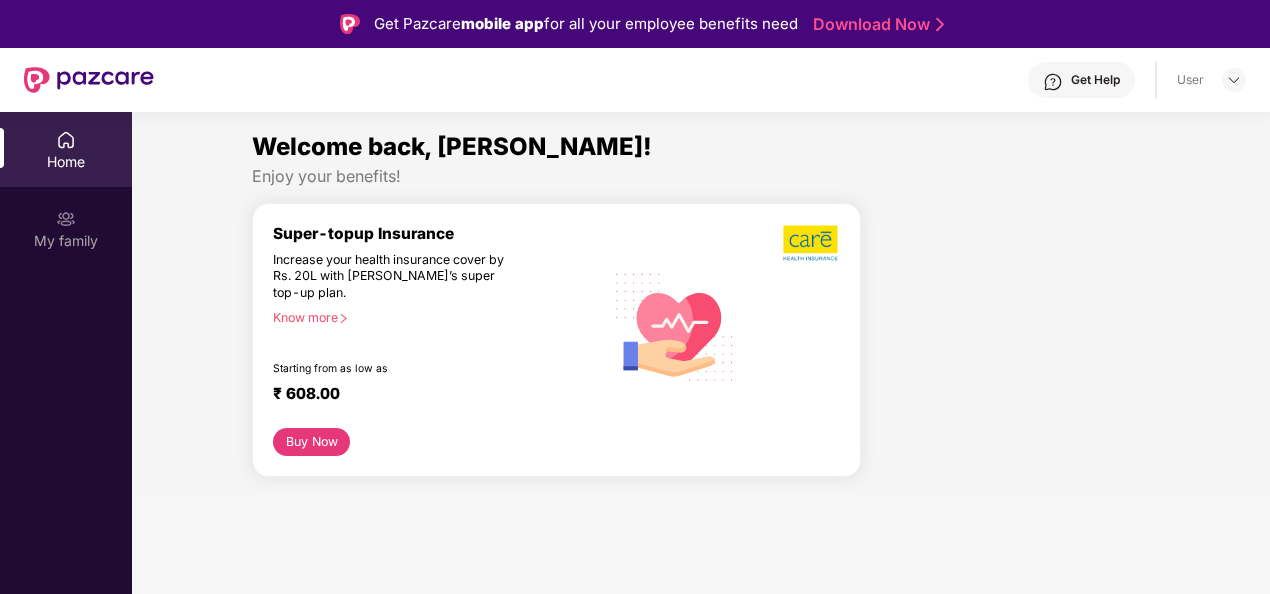 scroll, scrollTop: 0, scrollLeft: 0, axis: both 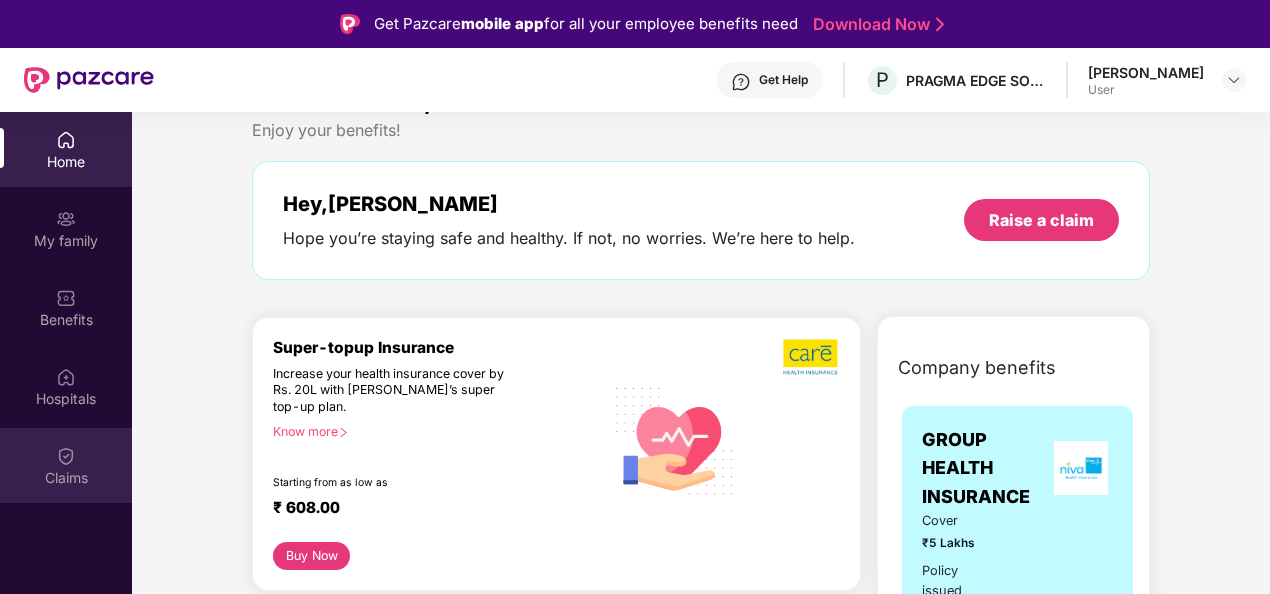 click at bounding box center [66, 456] 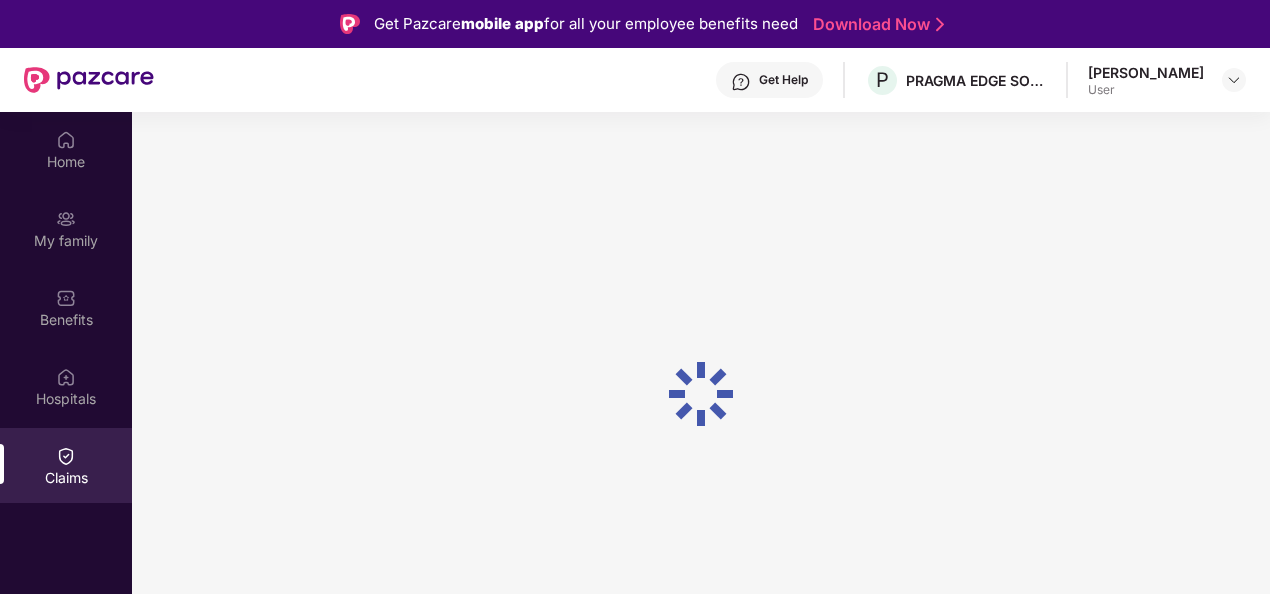 scroll, scrollTop: 0, scrollLeft: 0, axis: both 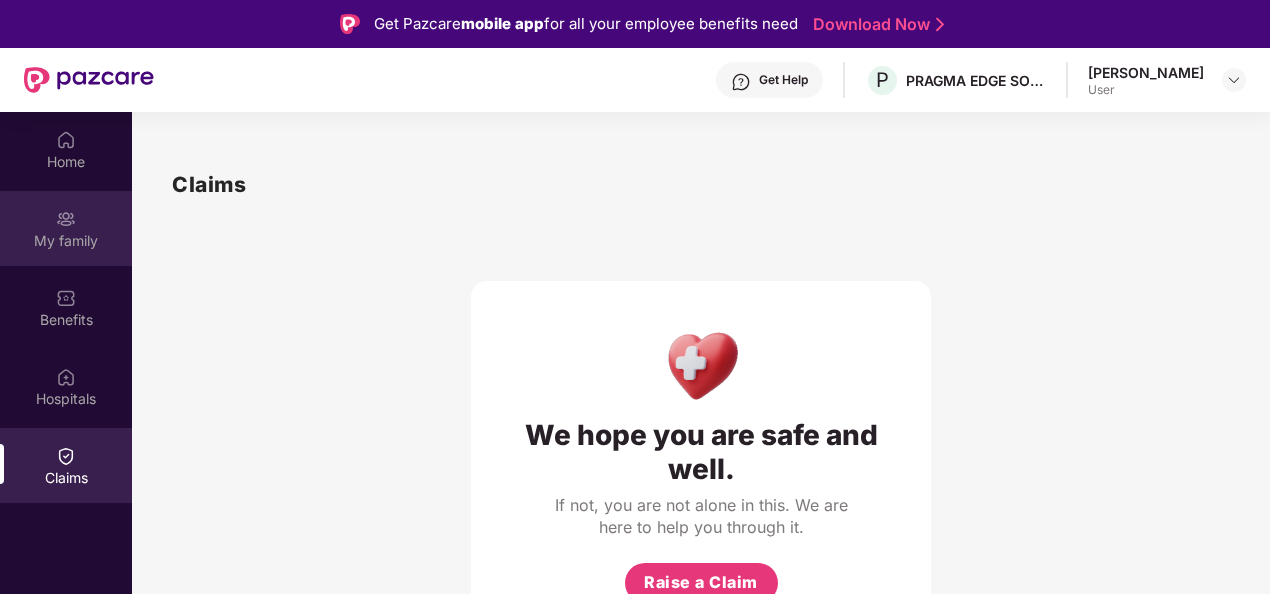 click on "My family" at bounding box center (66, 241) 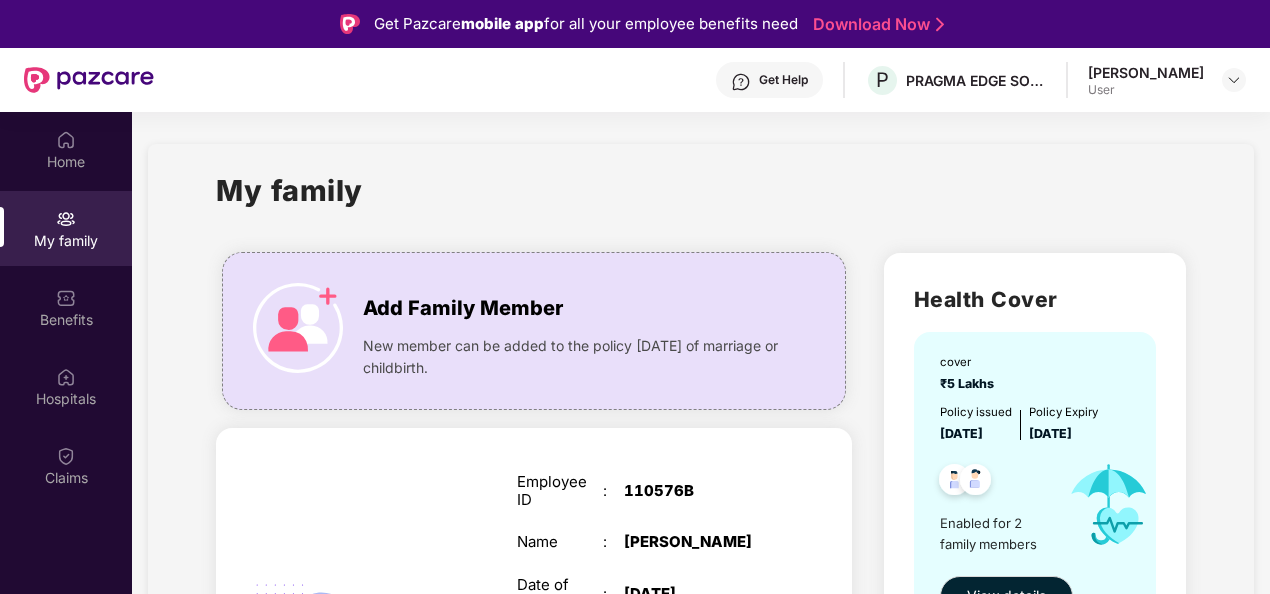 click on "Health Cover    cover ₹5 Lakhs    Policy issued 10 June 2025 Policy Expiry 09 June 2026 Enabled for 2 family members View details" at bounding box center [1035, 759] 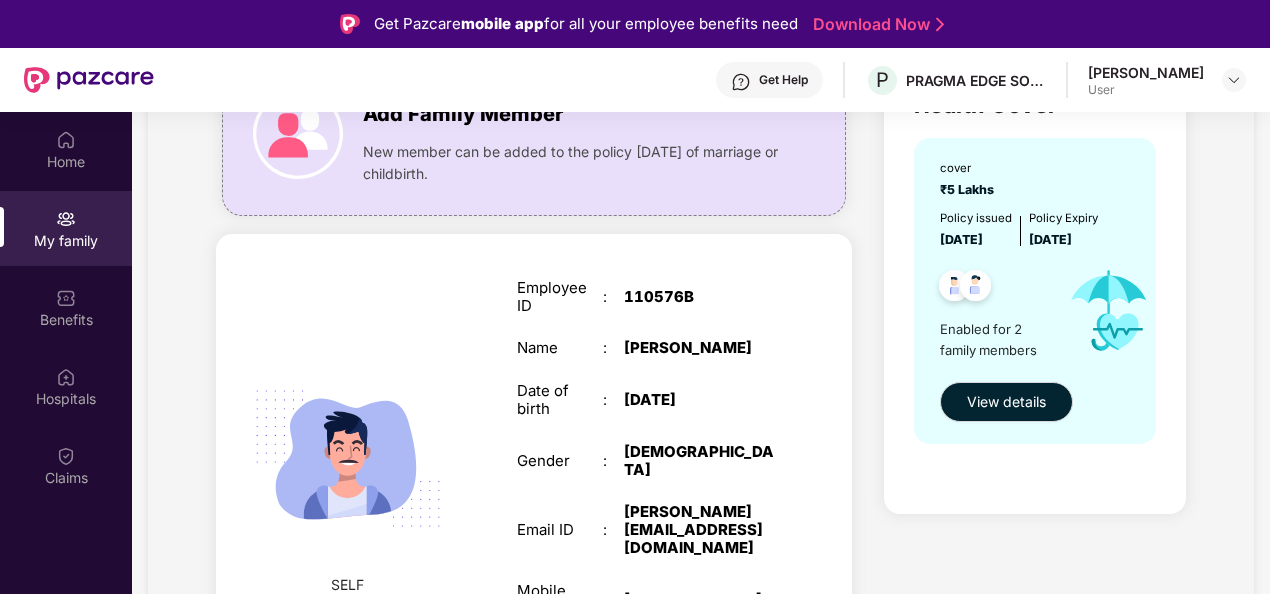 scroll, scrollTop: 195, scrollLeft: 0, axis: vertical 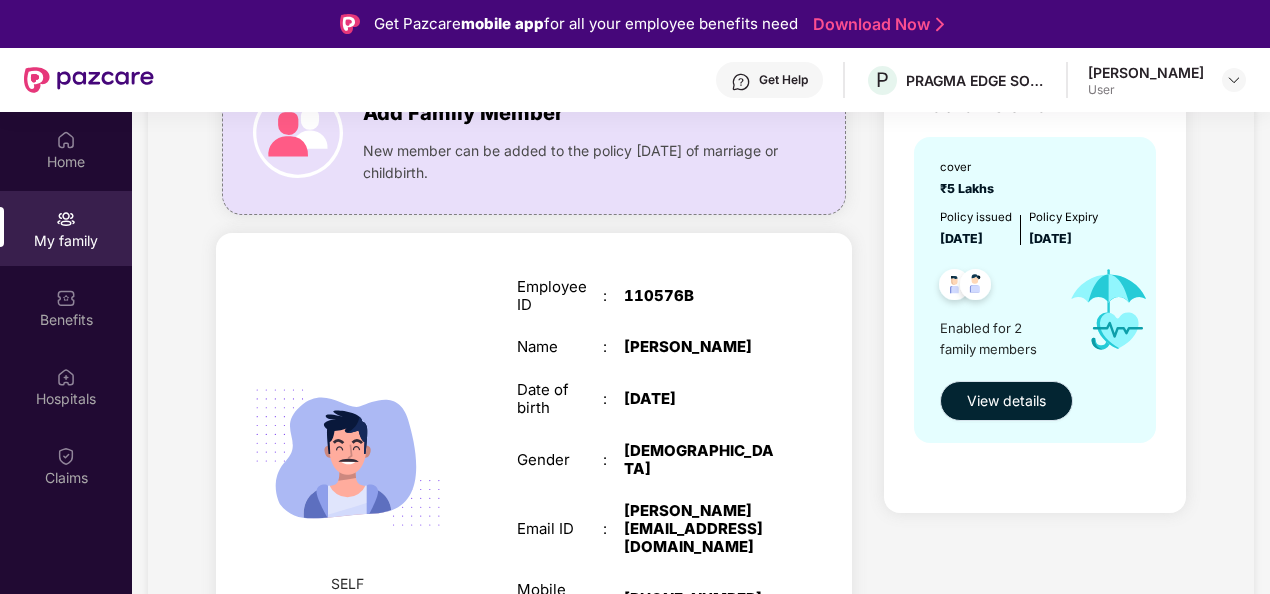 click on "View details" at bounding box center [1006, 401] 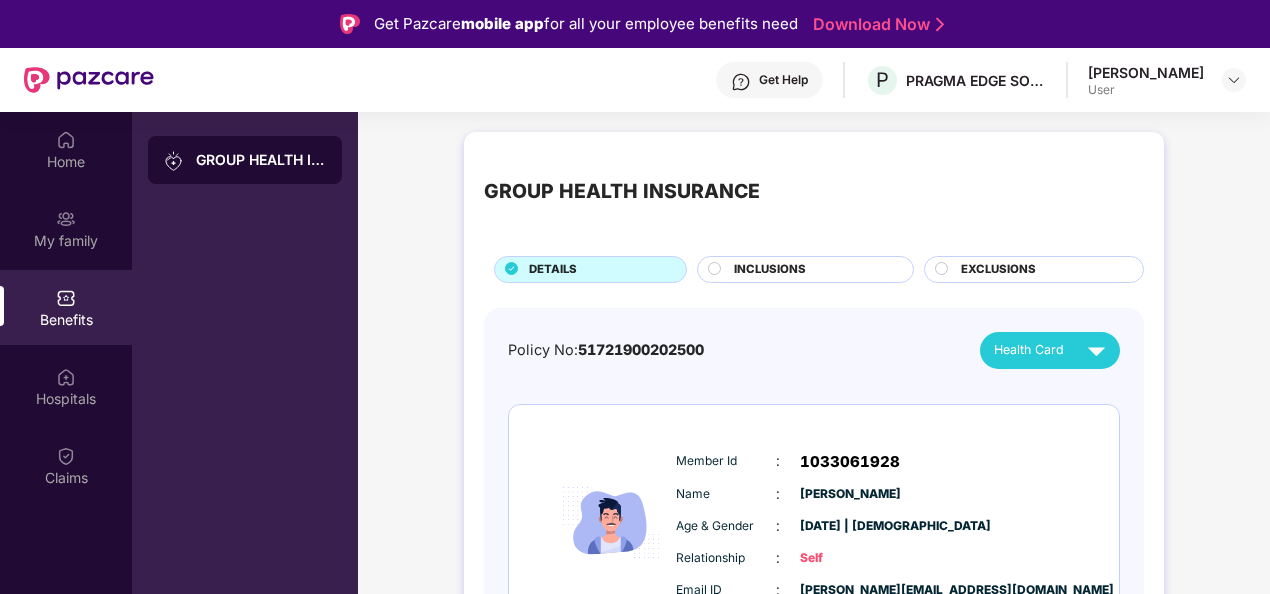 click on "INCLUSIONS" at bounding box center [770, 270] 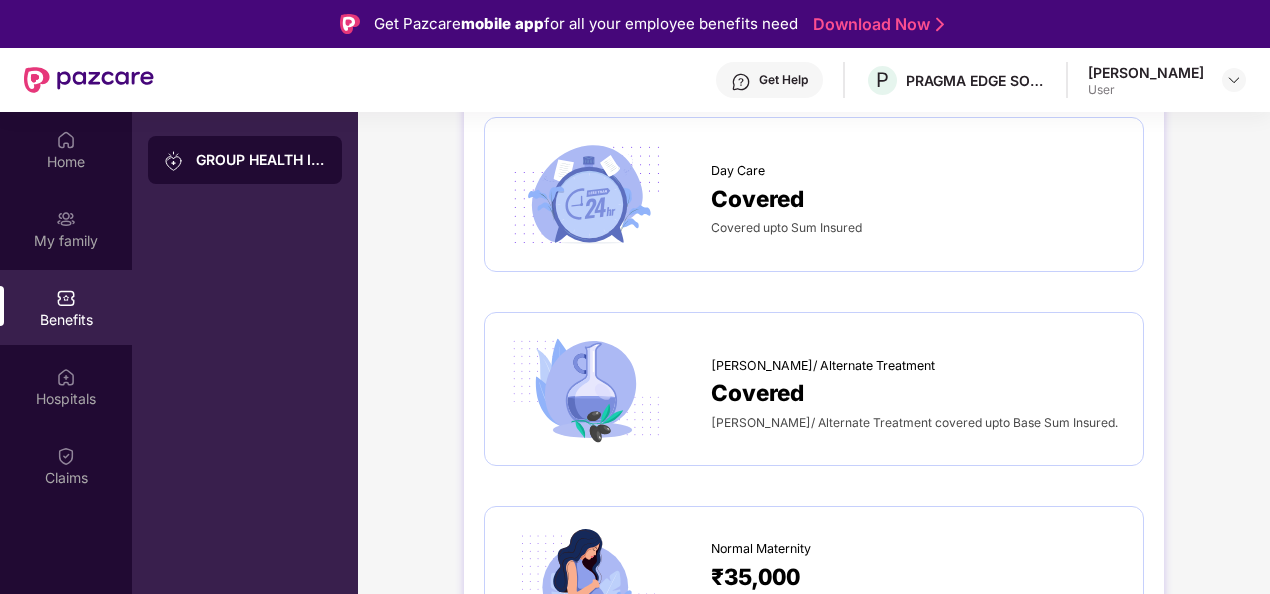 scroll, scrollTop: 1680, scrollLeft: 0, axis: vertical 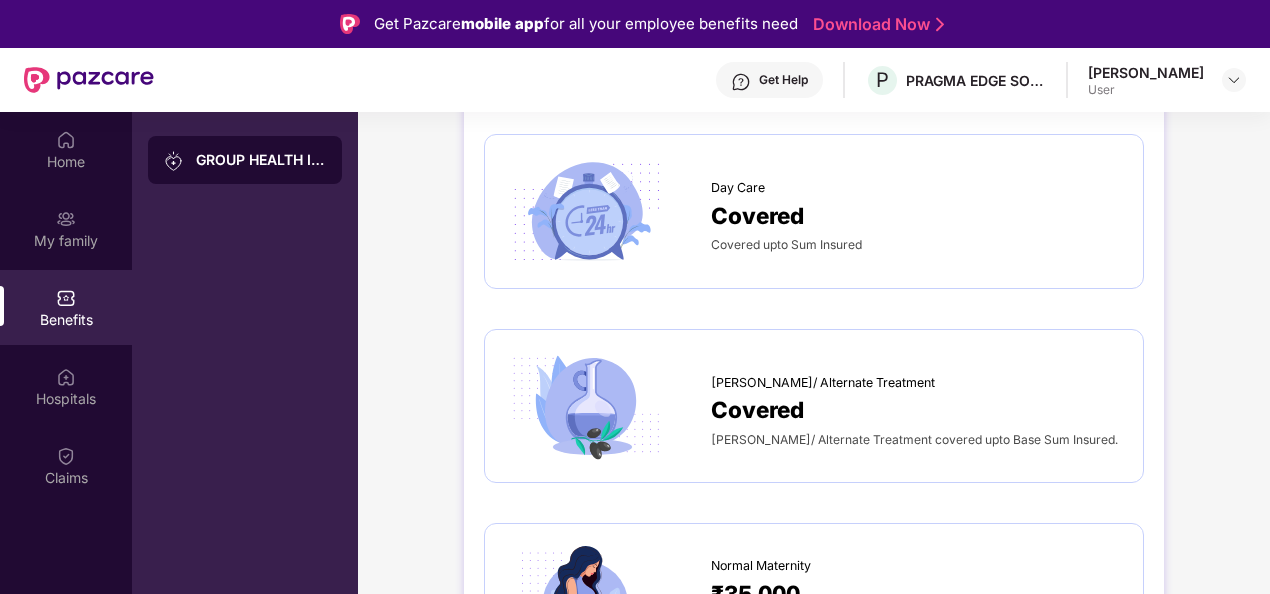 click on "Covered" at bounding box center [757, 215] 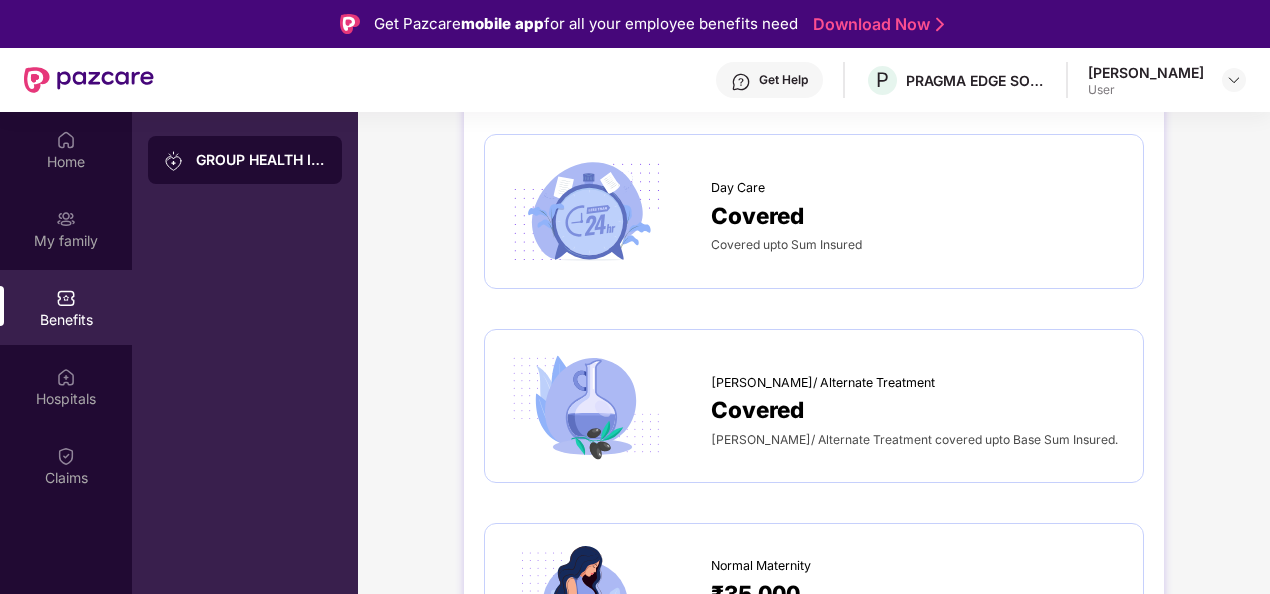 click at bounding box center [586, 211] 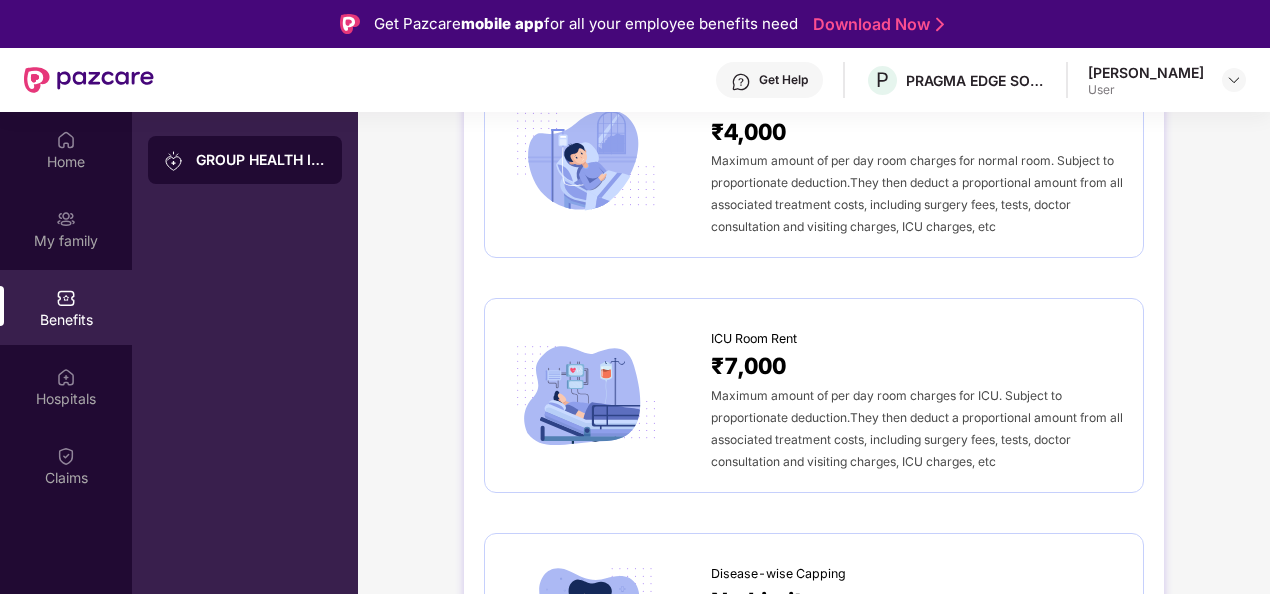 scroll, scrollTop: 0, scrollLeft: 0, axis: both 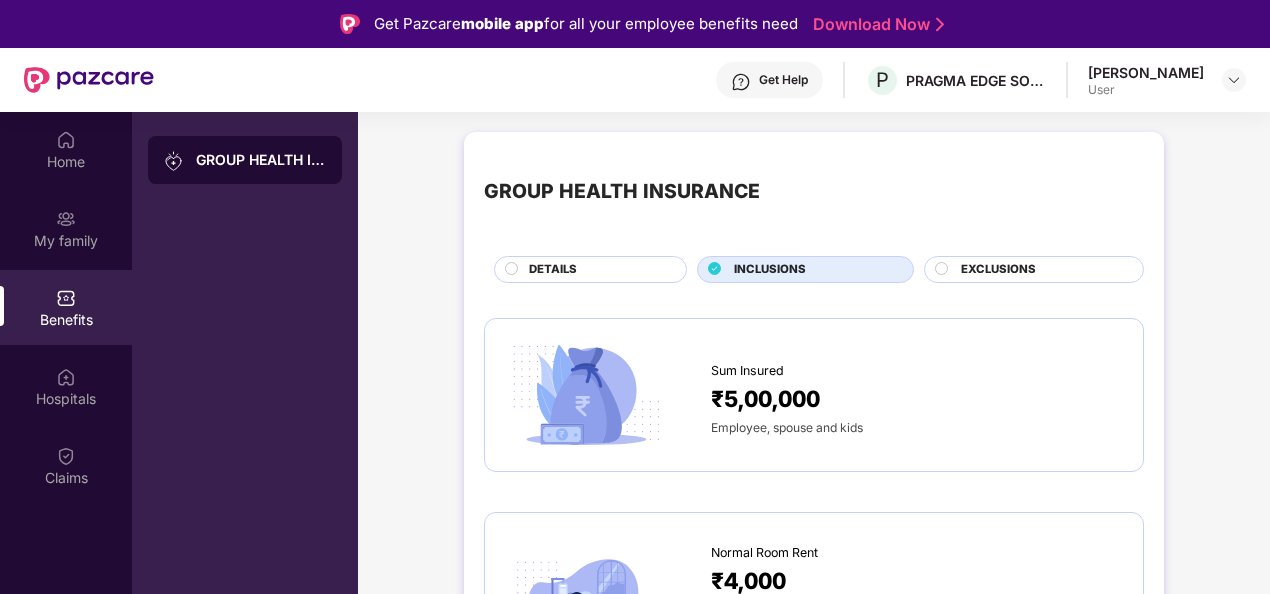 click on "EXCLUSIONS" at bounding box center (998, 270) 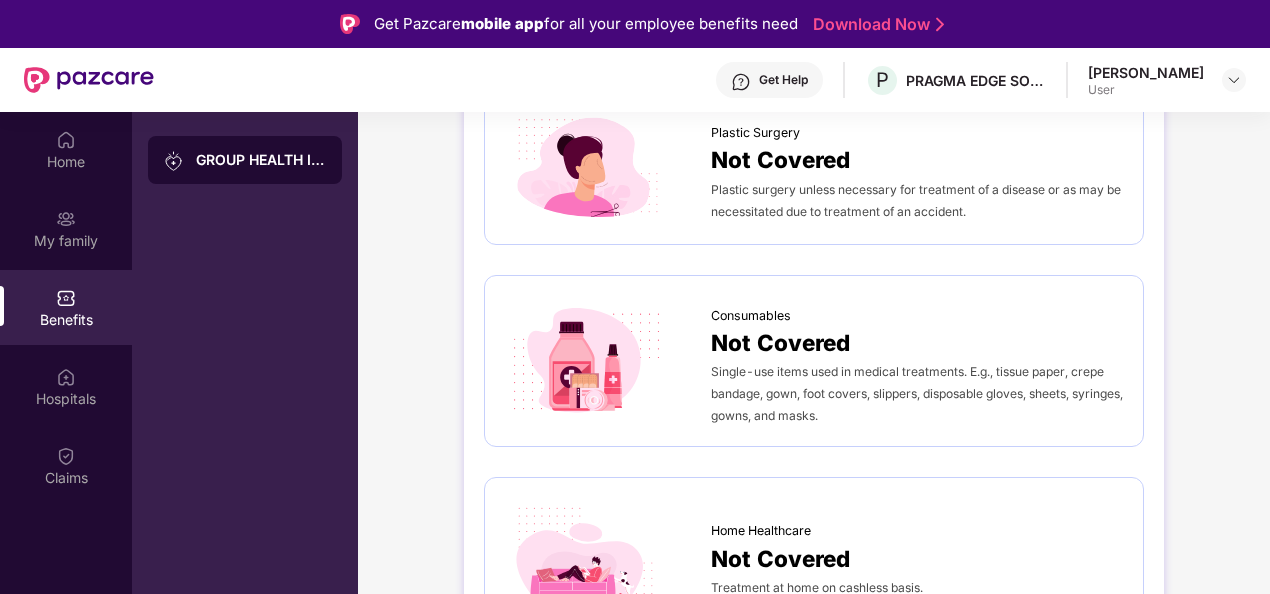 scroll, scrollTop: 1150, scrollLeft: 0, axis: vertical 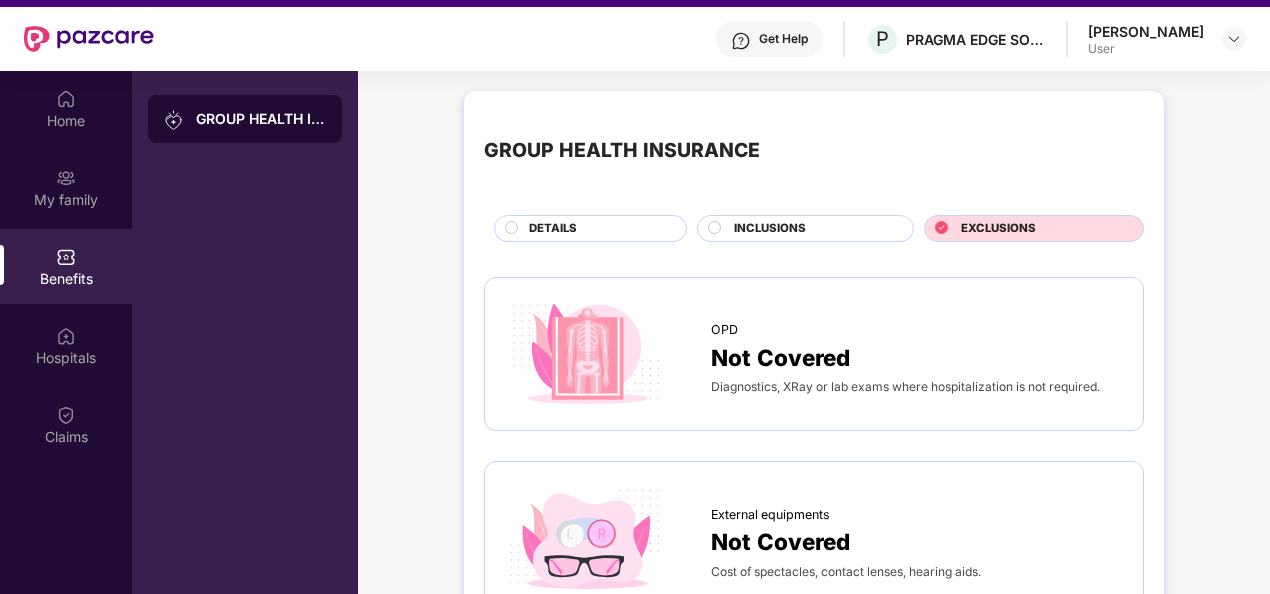 click on "INCLUSIONS" at bounding box center [770, 229] 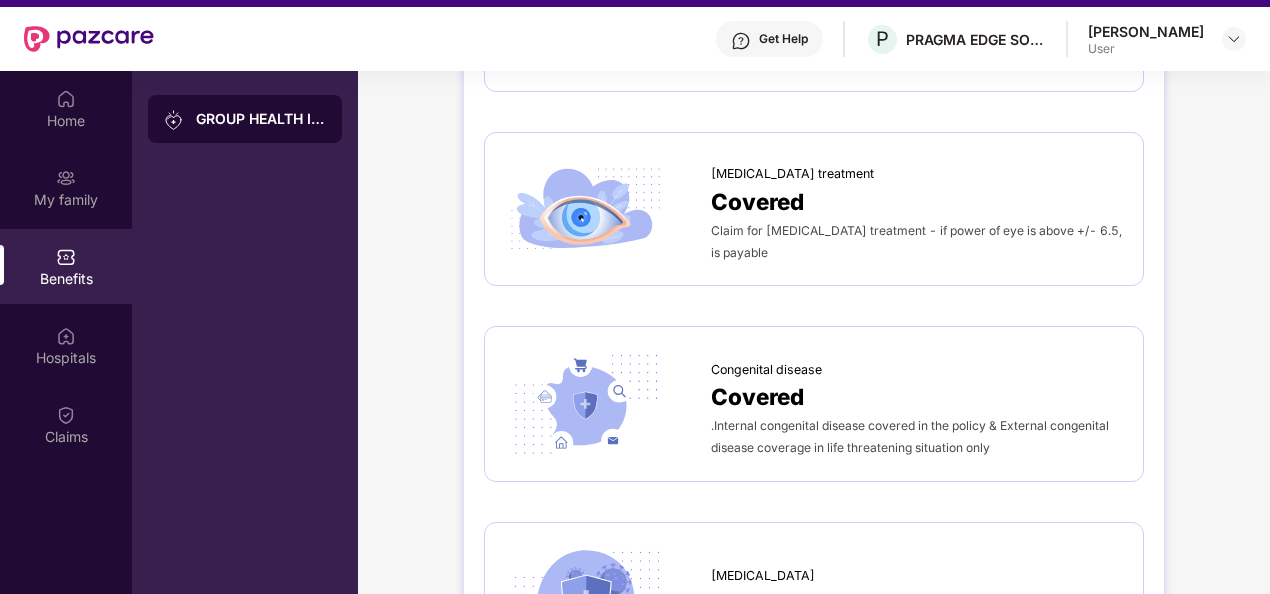 scroll, scrollTop: 3706, scrollLeft: 0, axis: vertical 